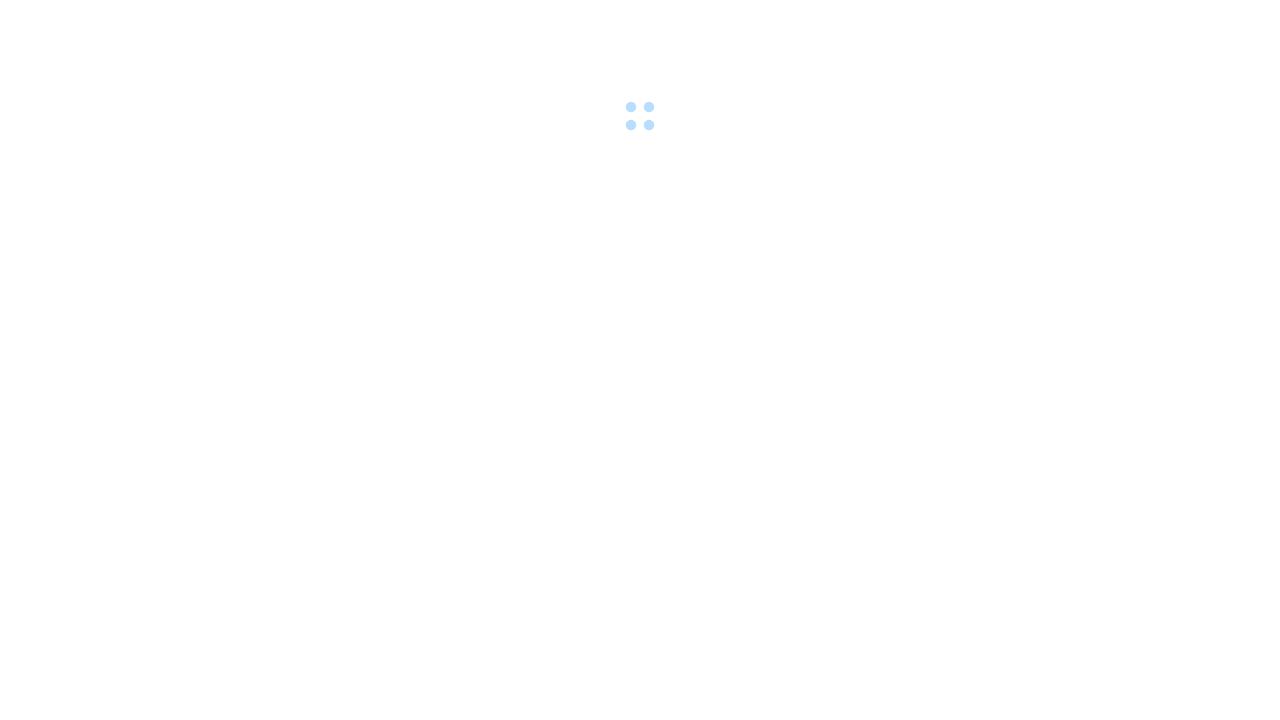 scroll, scrollTop: 0, scrollLeft: 0, axis: both 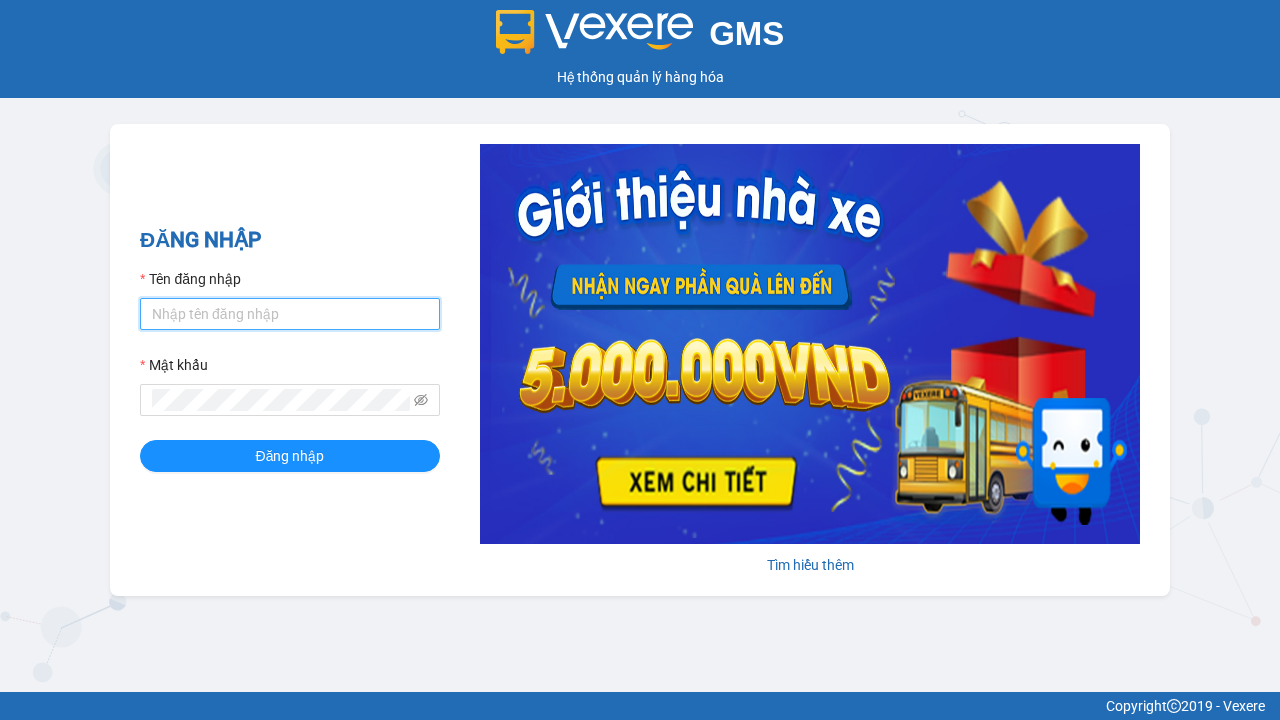 click on "Tên đăng nhập" at bounding box center (290, 314) 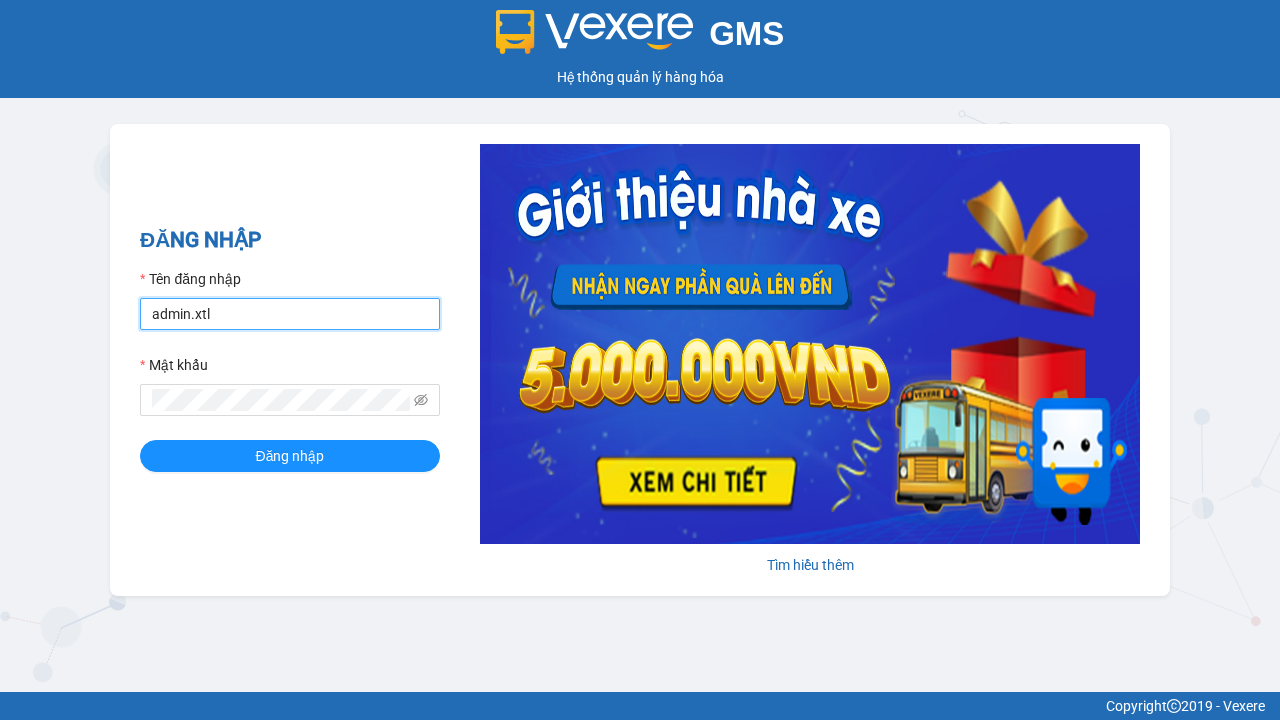 type on "admin.xtl" 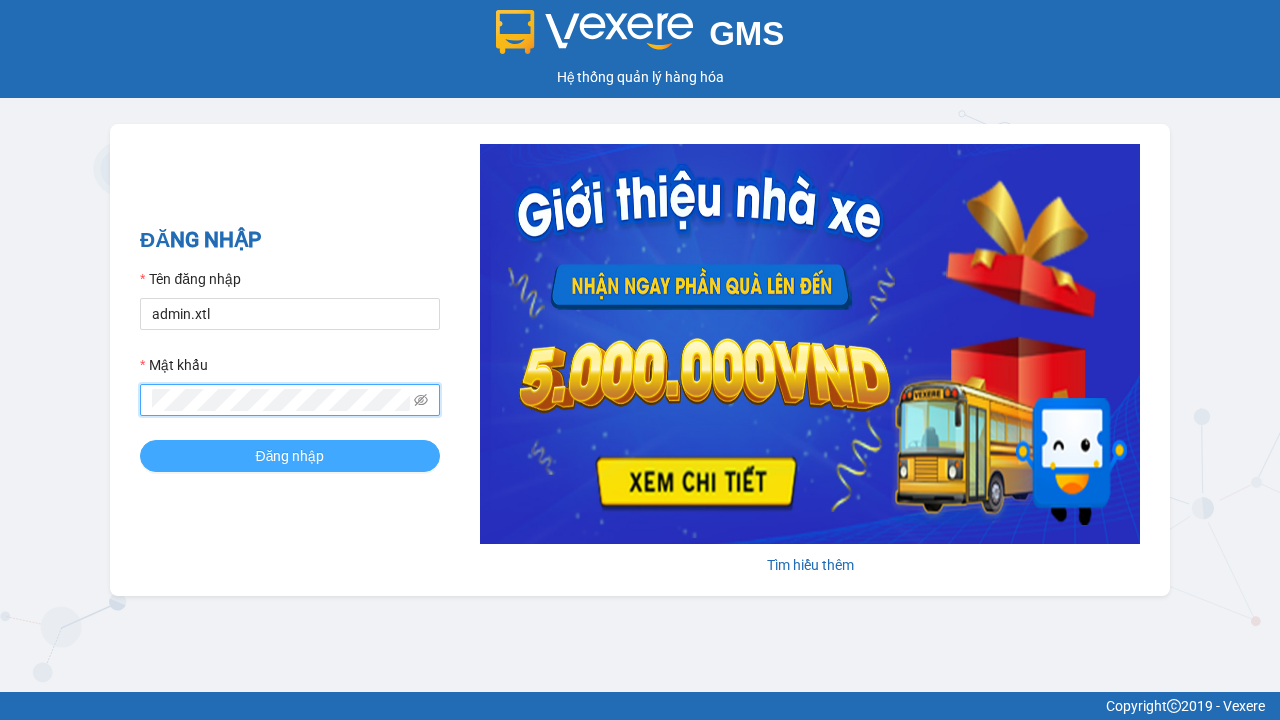 click on "Đăng nhập" at bounding box center (290, 456) 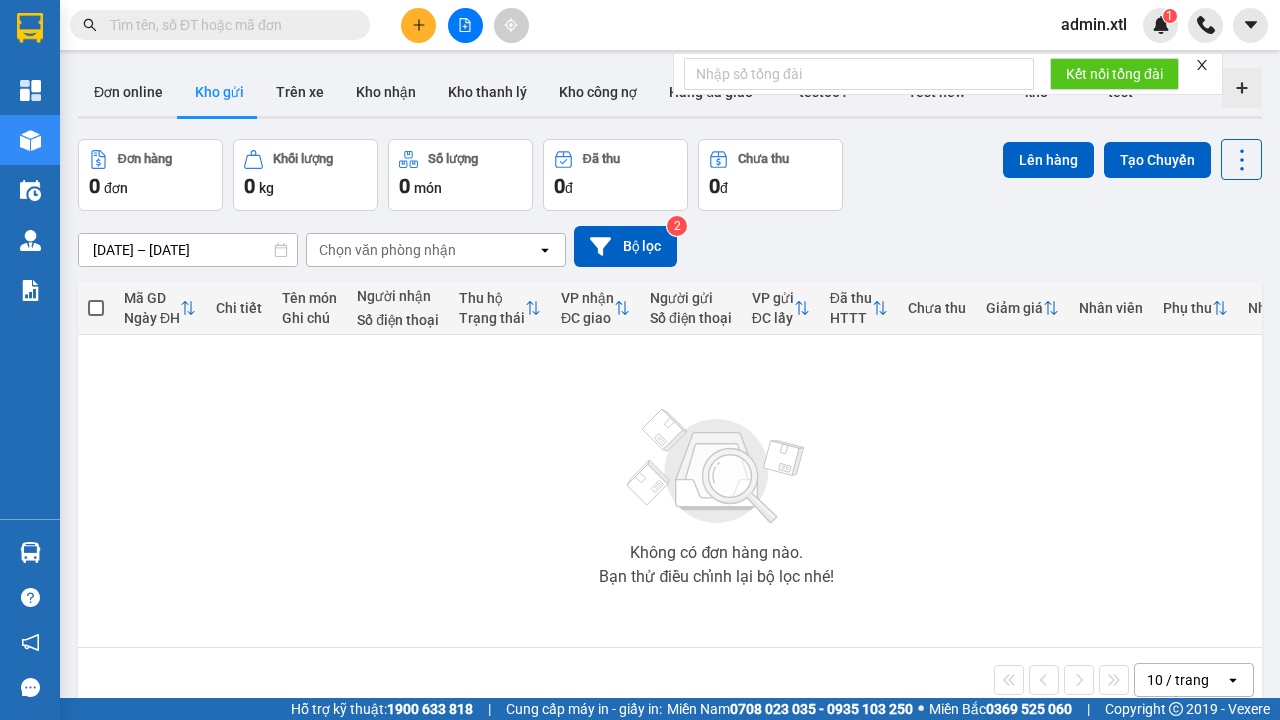 click 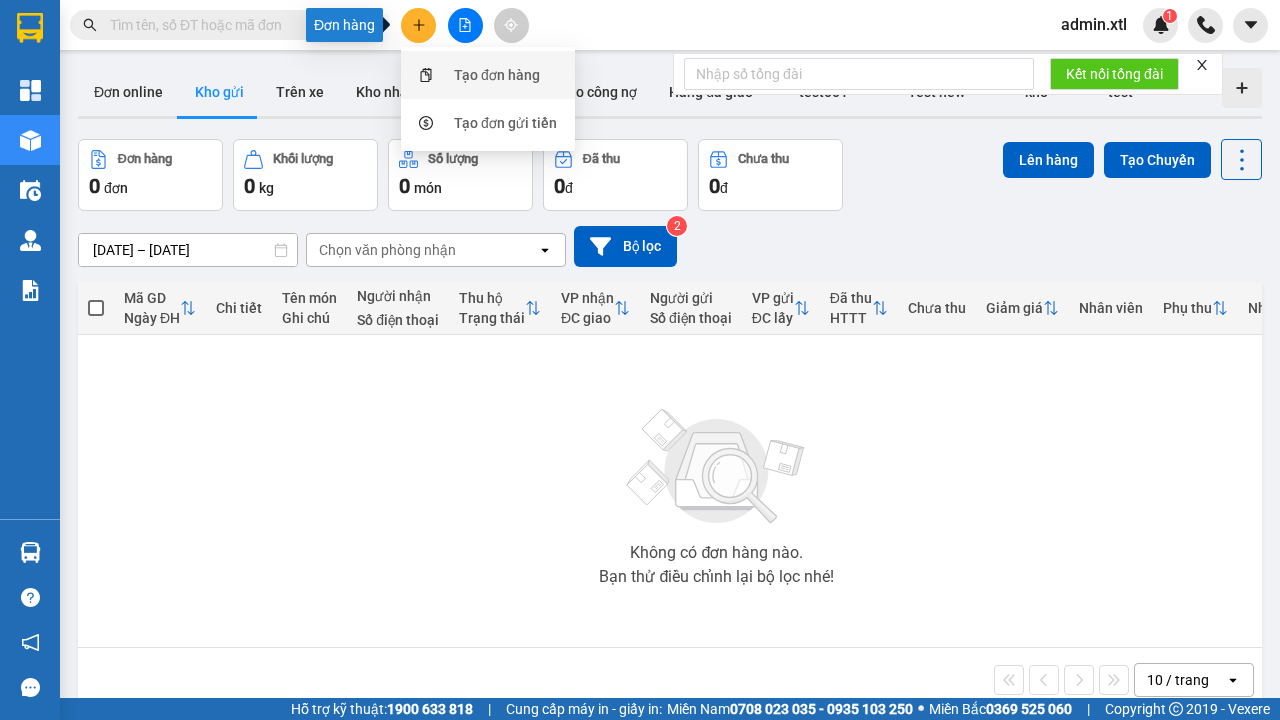 click on "Tạo đơn hàng" at bounding box center [497, 75] 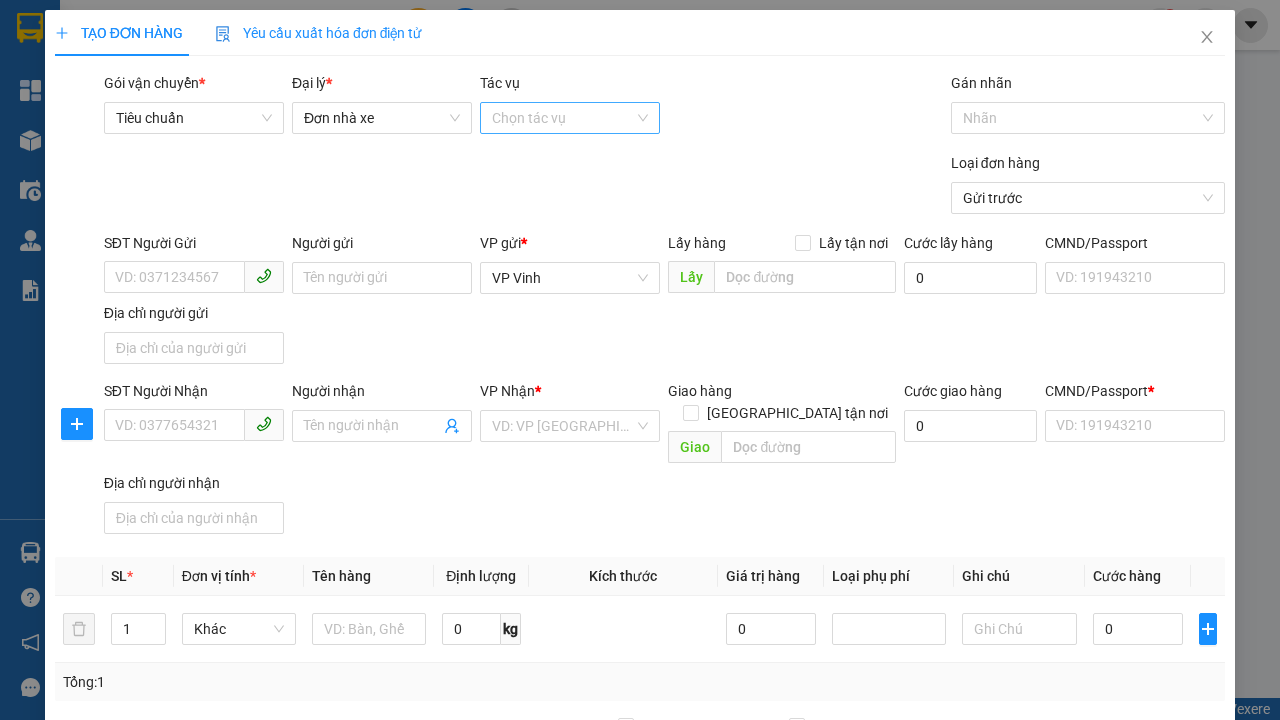 click on "Tác vụ" at bounding box center [563, 118] 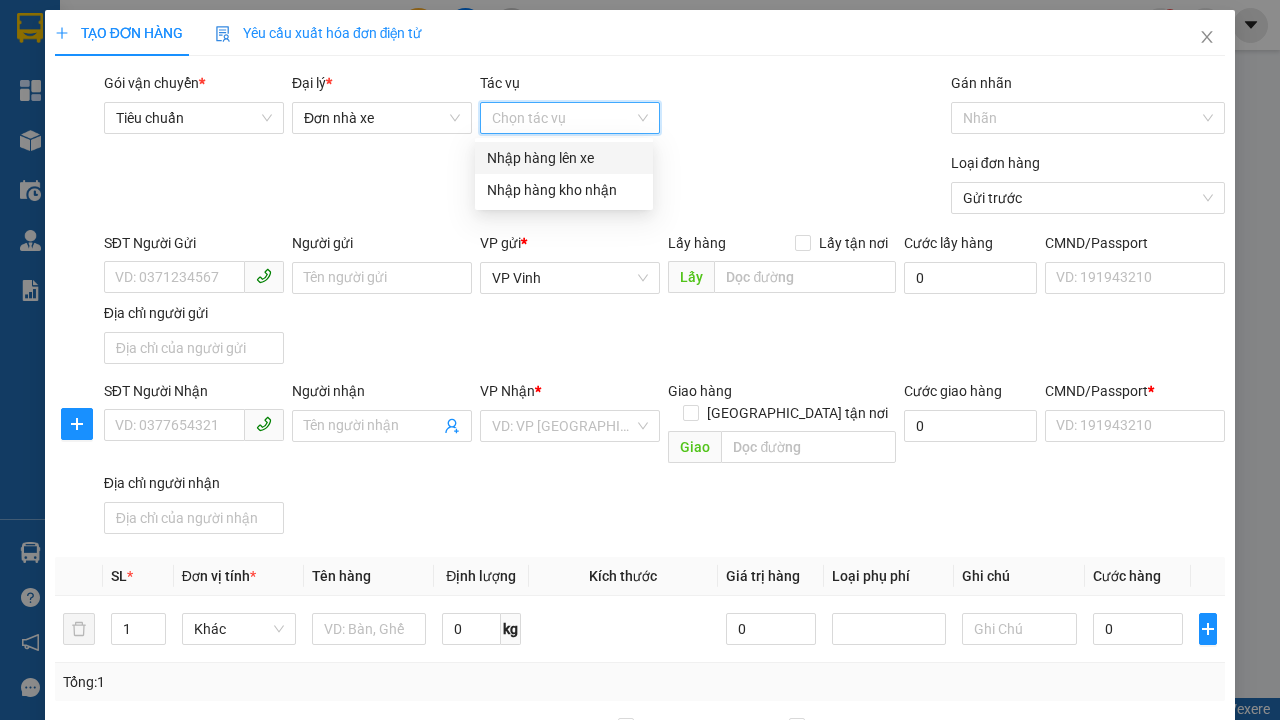 click on "Nhập hàng lên xe" at bounding box center [564, 158] 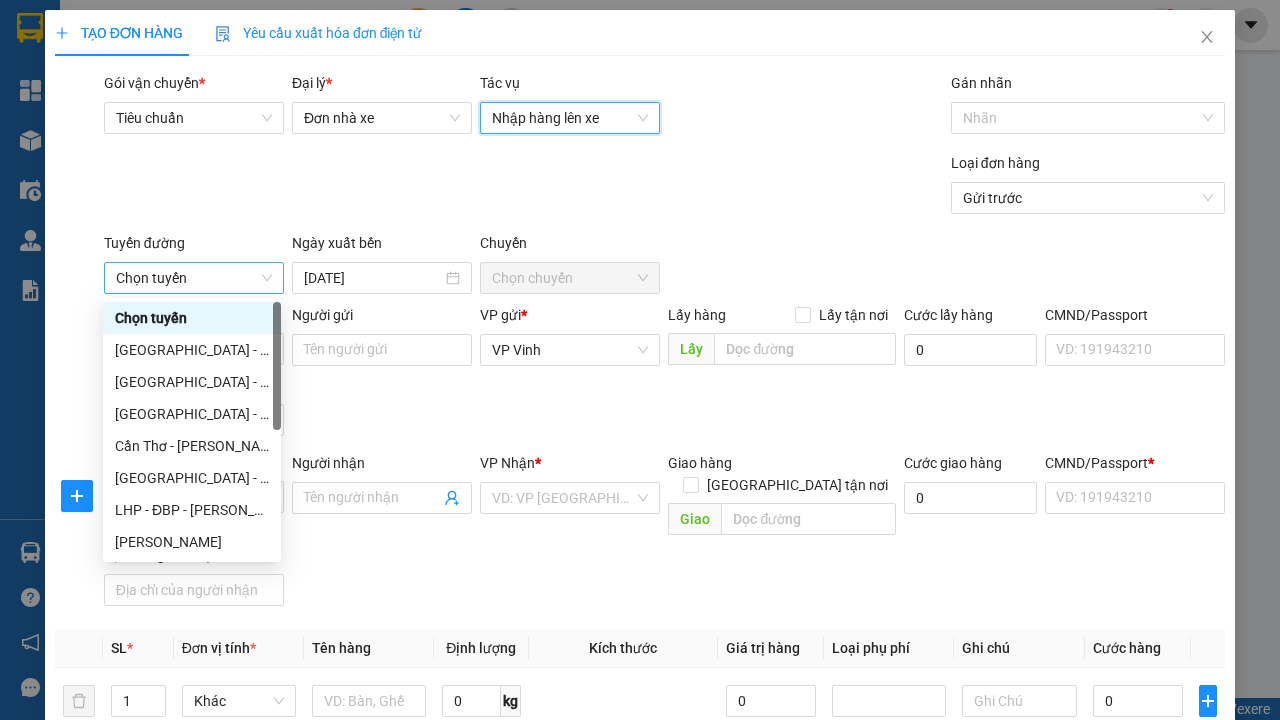 click on "Chọn tuyến" at bounding box center [194, 278] 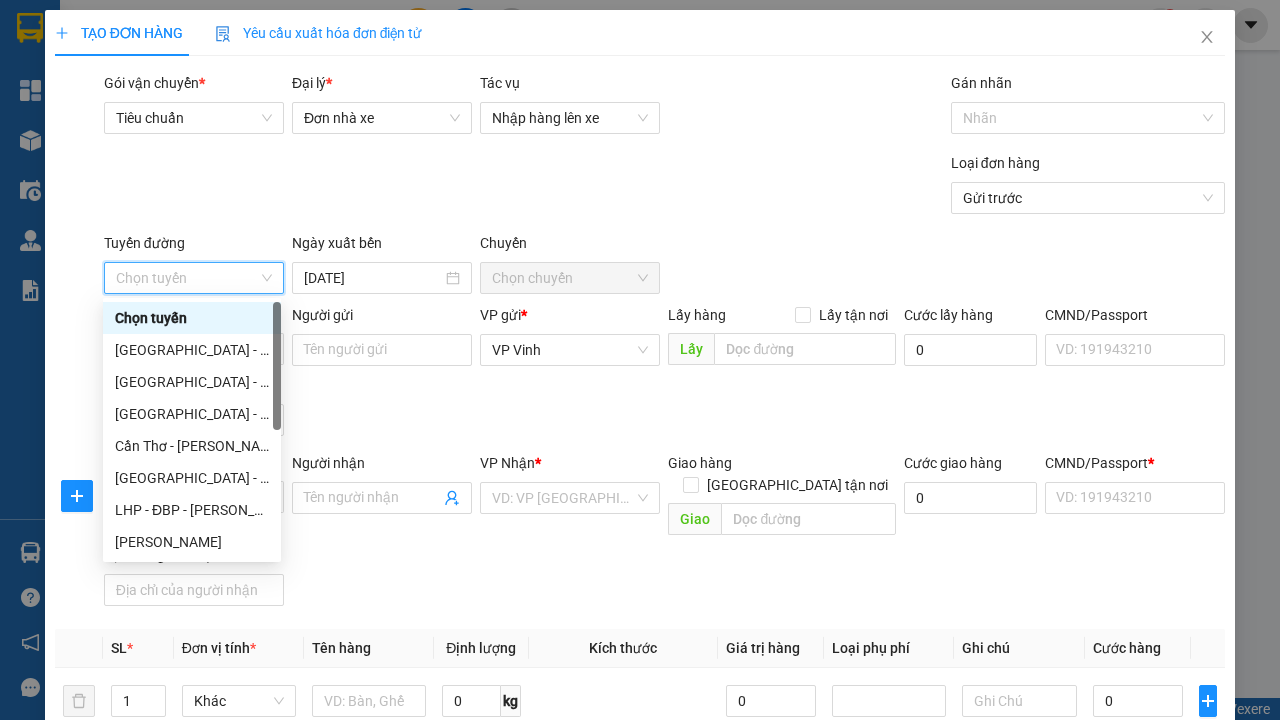 click on "[PERSON_NAME]" at bounding box center (192, 542) 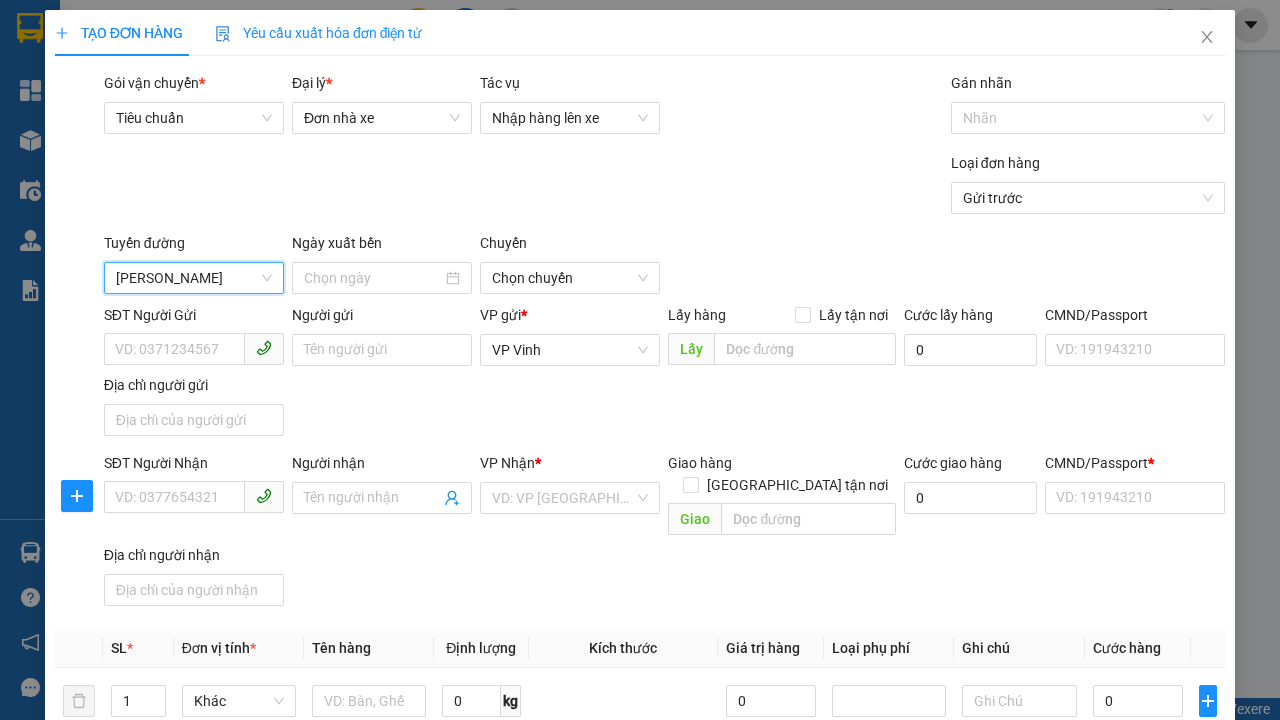 scroll, scrollTop: 152, scrollLeft: 0, axis: vertical 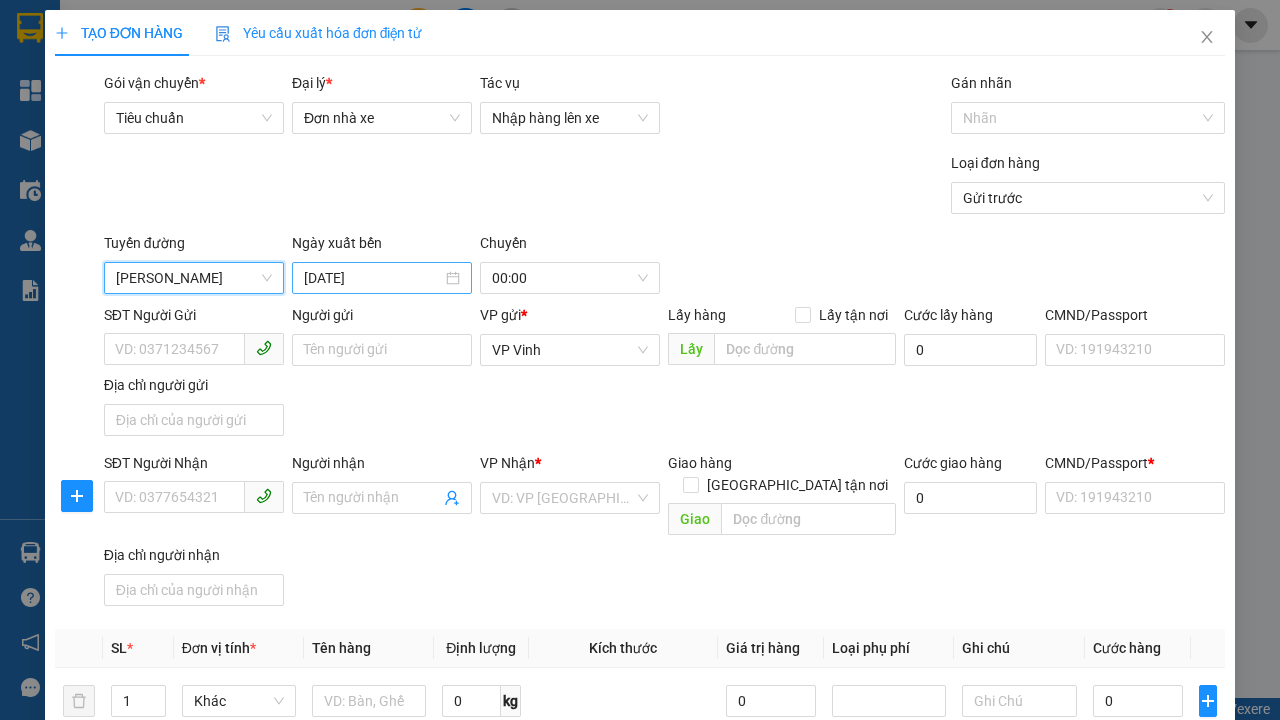 click on "[DATE]" at bounding box center (373, 278) 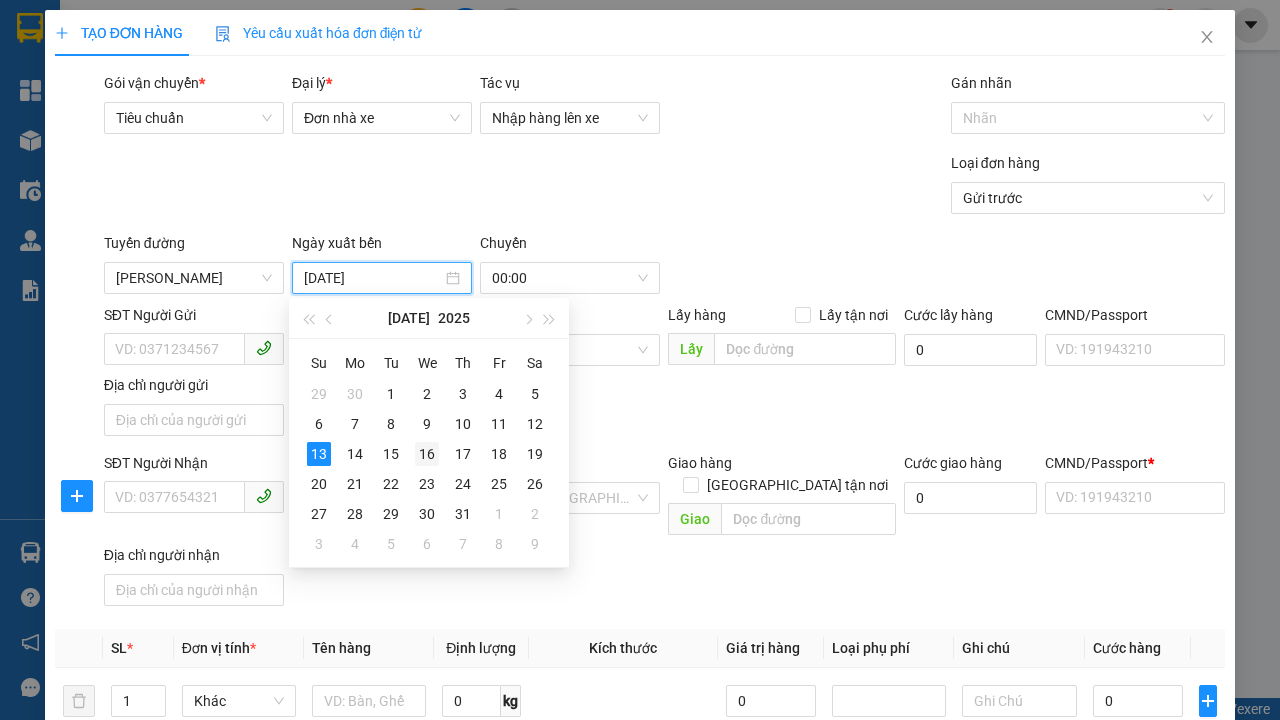 click on "16" at bounding box center [427, 454] 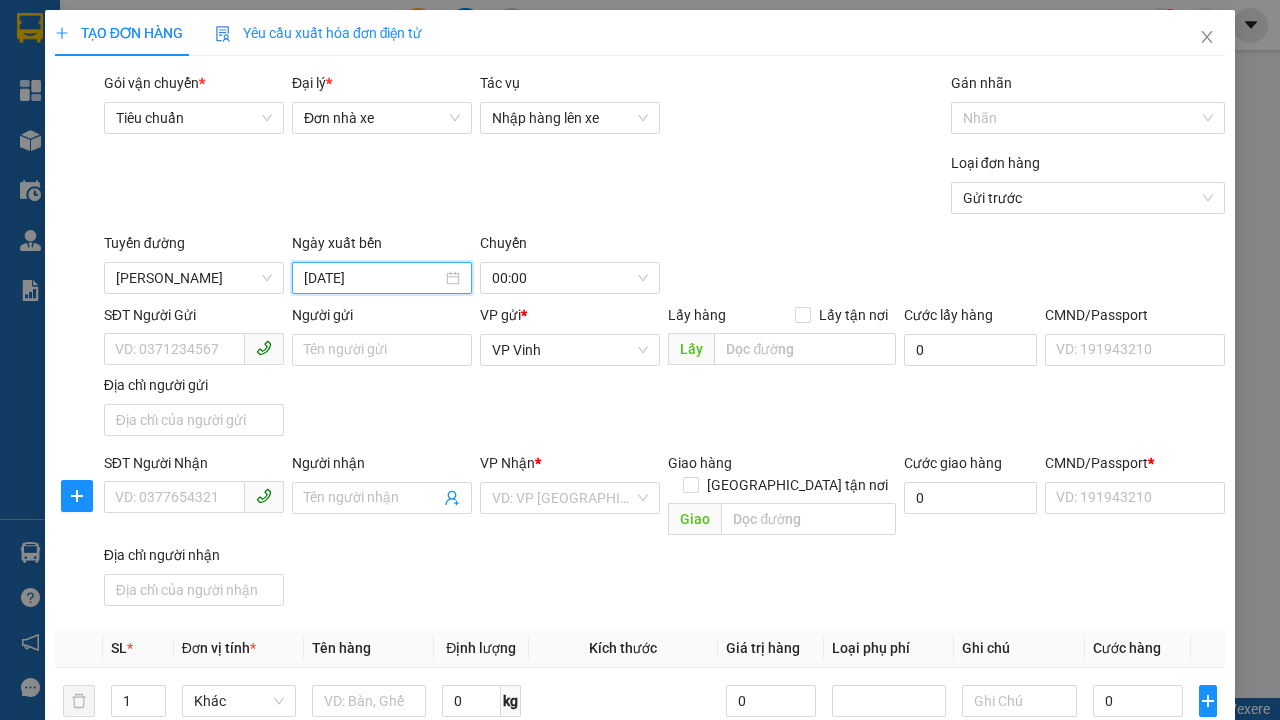 type on "[DATE]" 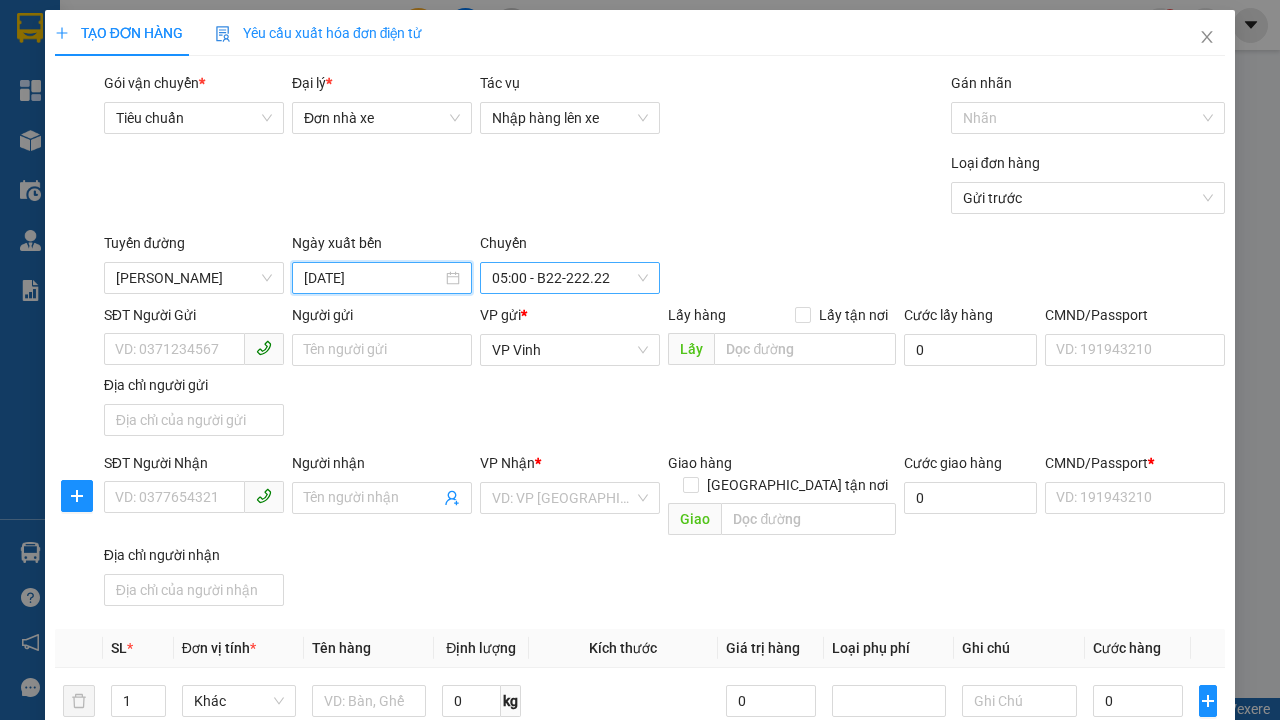 click on "05:00     - B22-222.22" at bounding box center [570, 278] 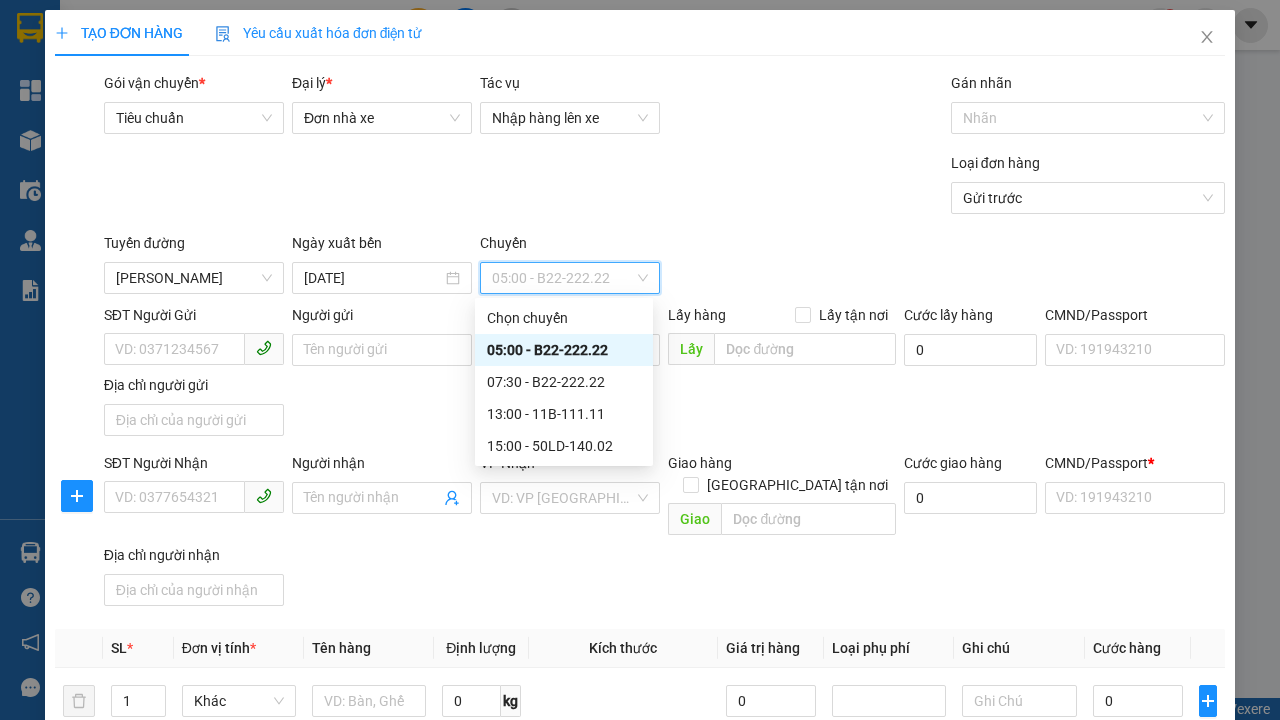 click on "07:30     - B22-222.22" at bounding box center (564, 382) 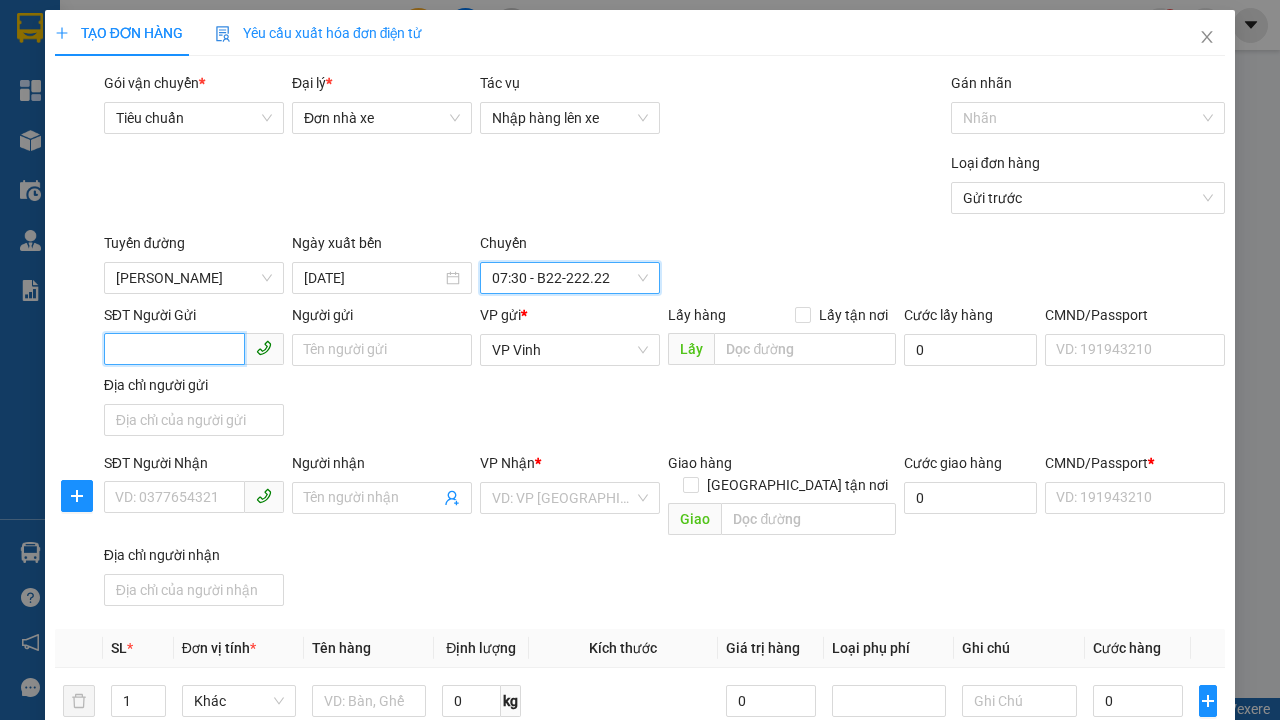 click on "SĐT Người Gửi" at bounding box center [174, 349] 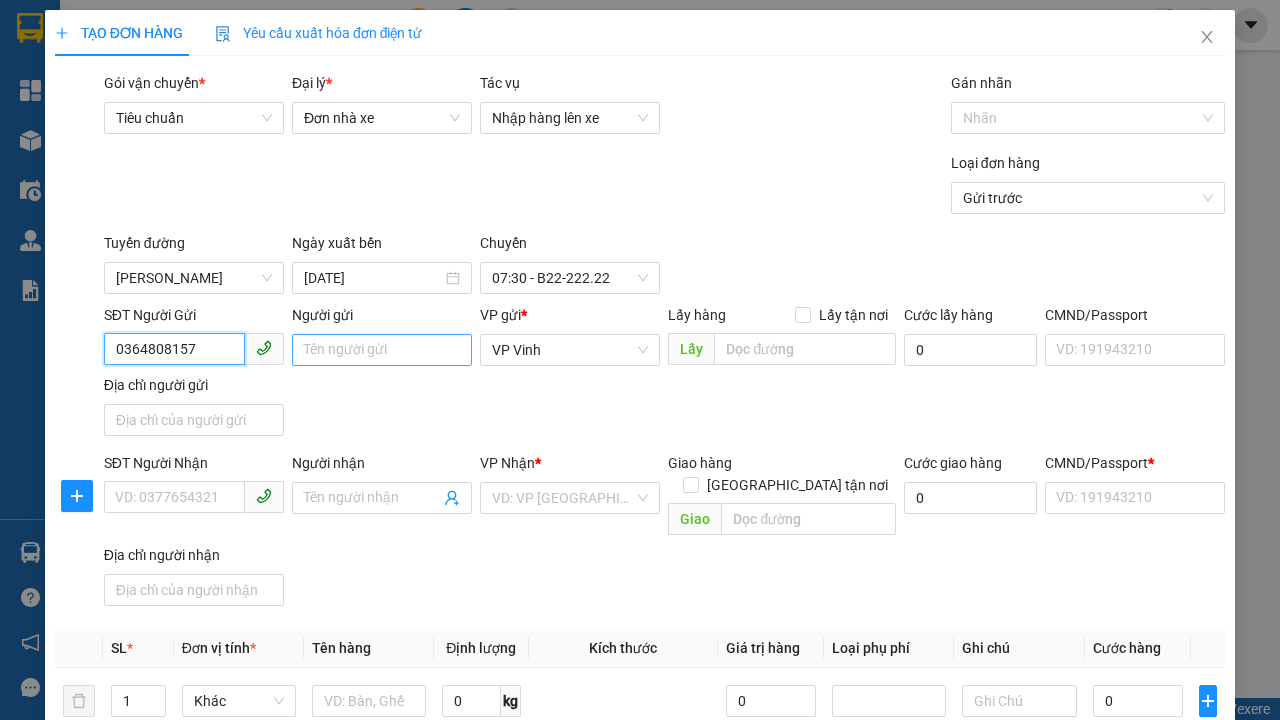 type on "0364808157" 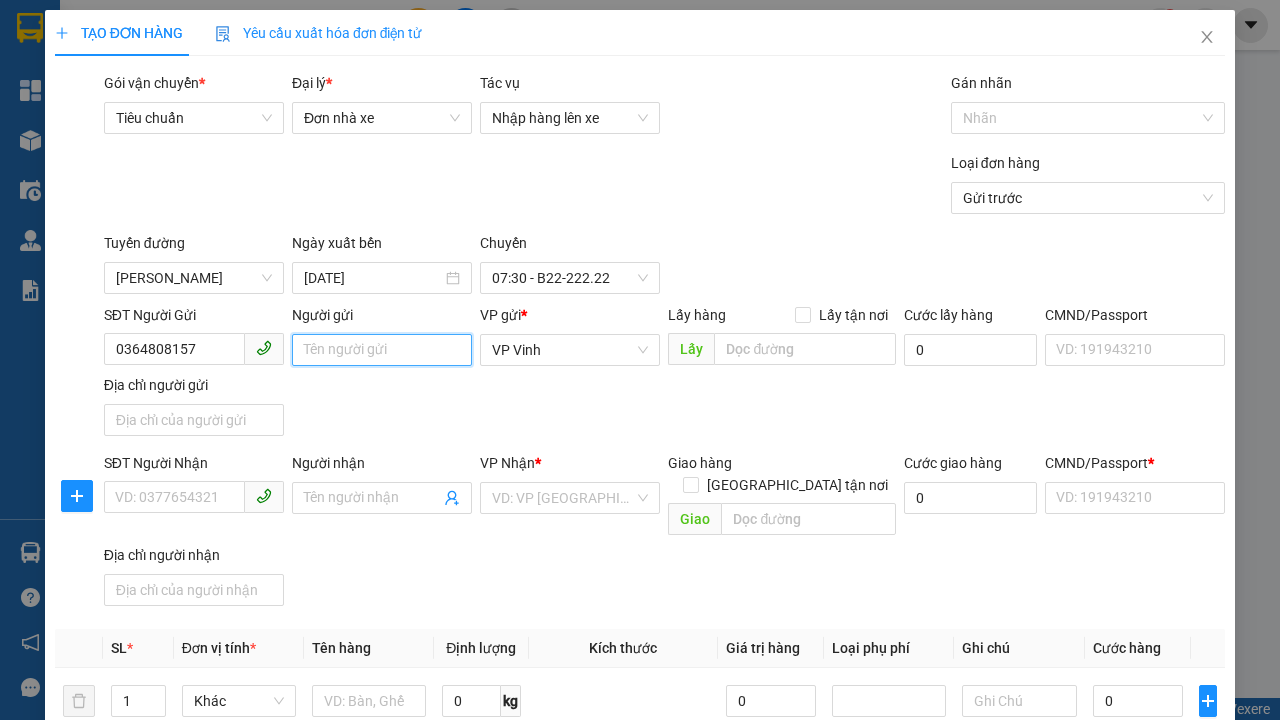 click on "Người gửi" at bounding box center [382, 350] 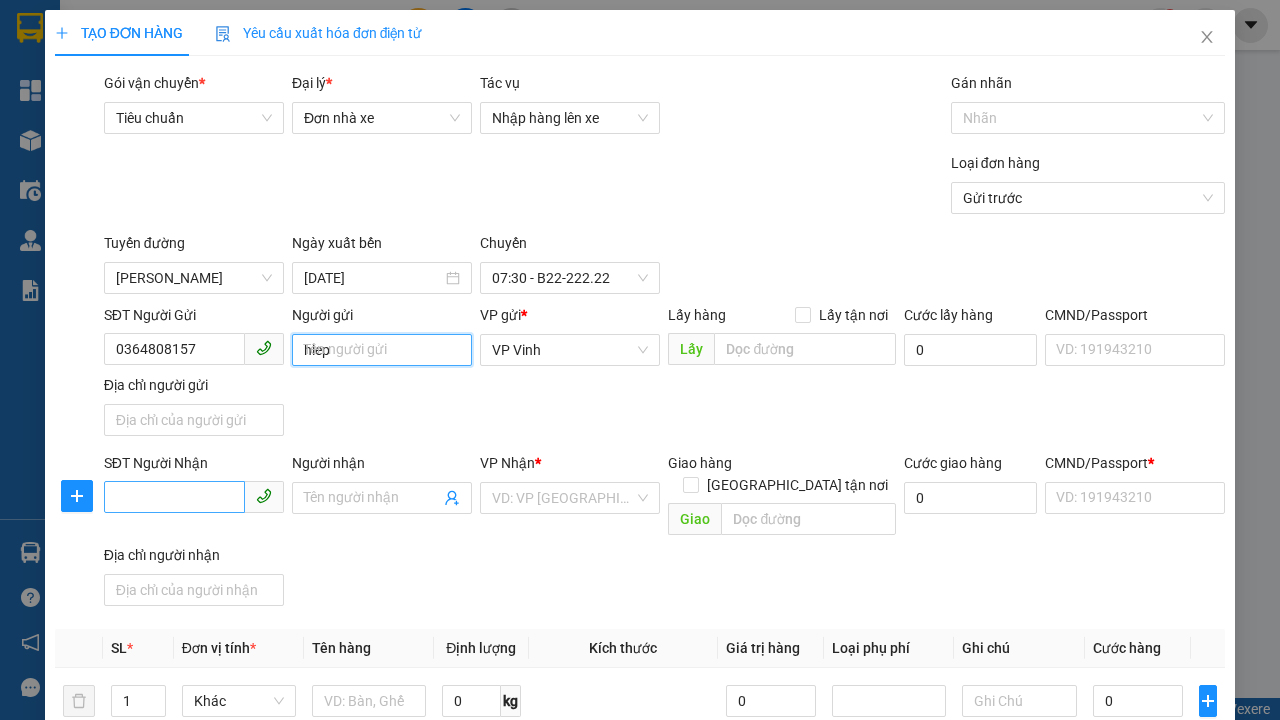 type on "hiep" 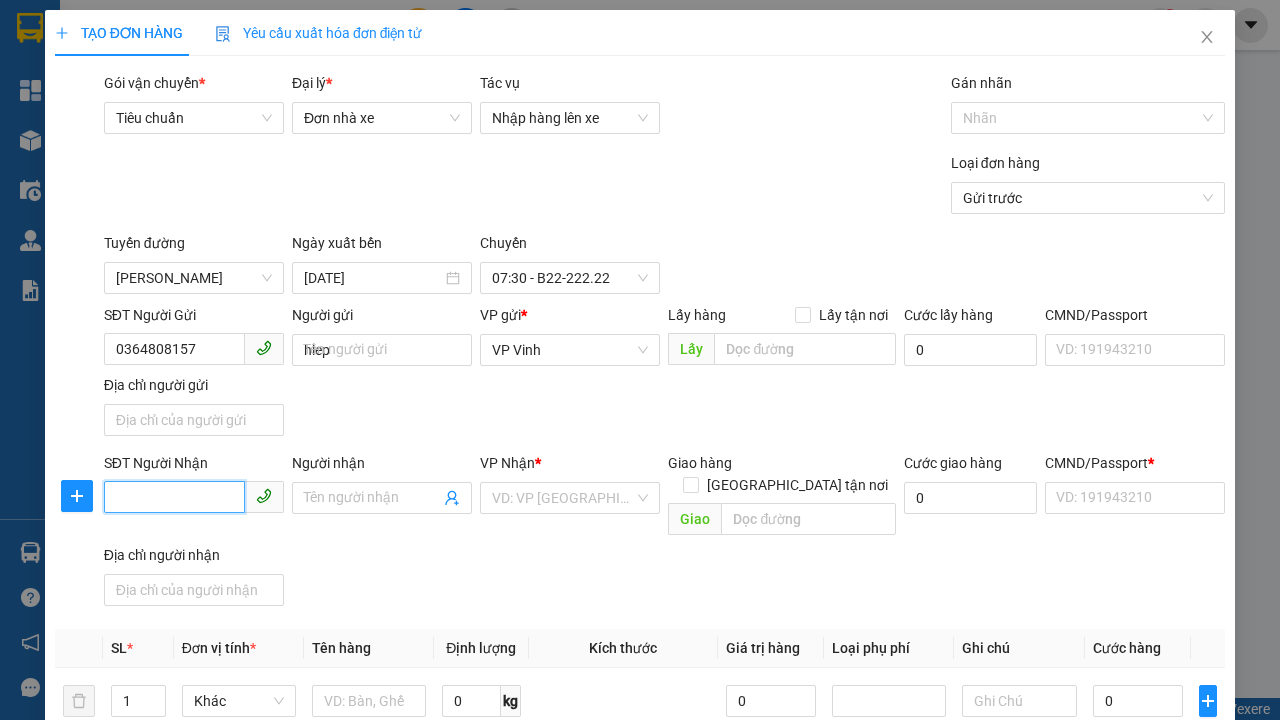 click on "SĐT Người Nhận" at bounding box center (174, 497) 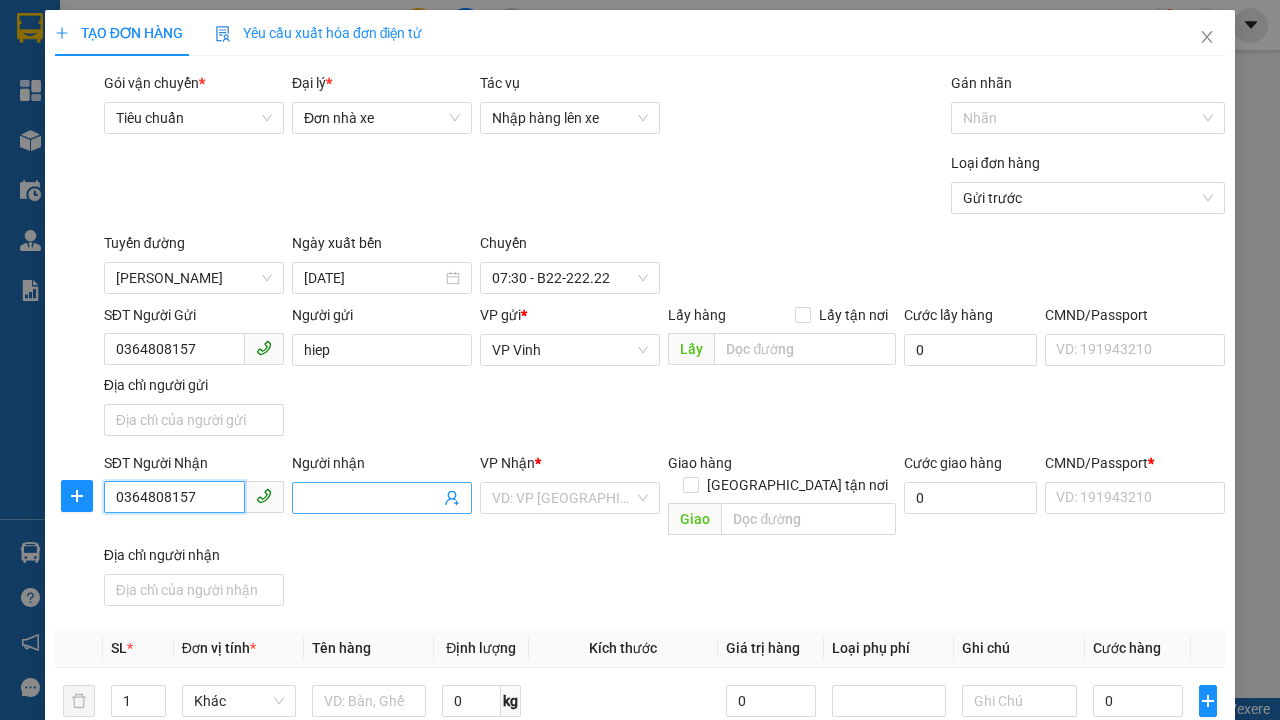 type on "0364808157" 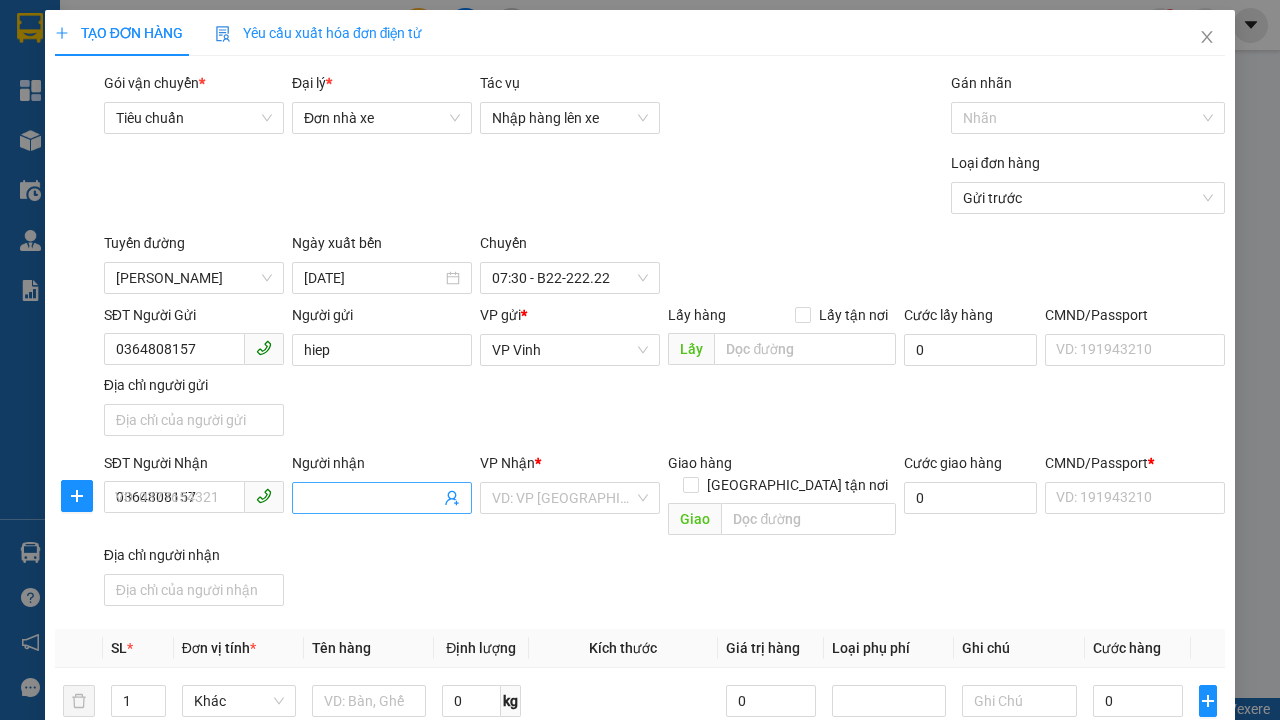 click on "Người nhận" at bounding box center (372, 498) 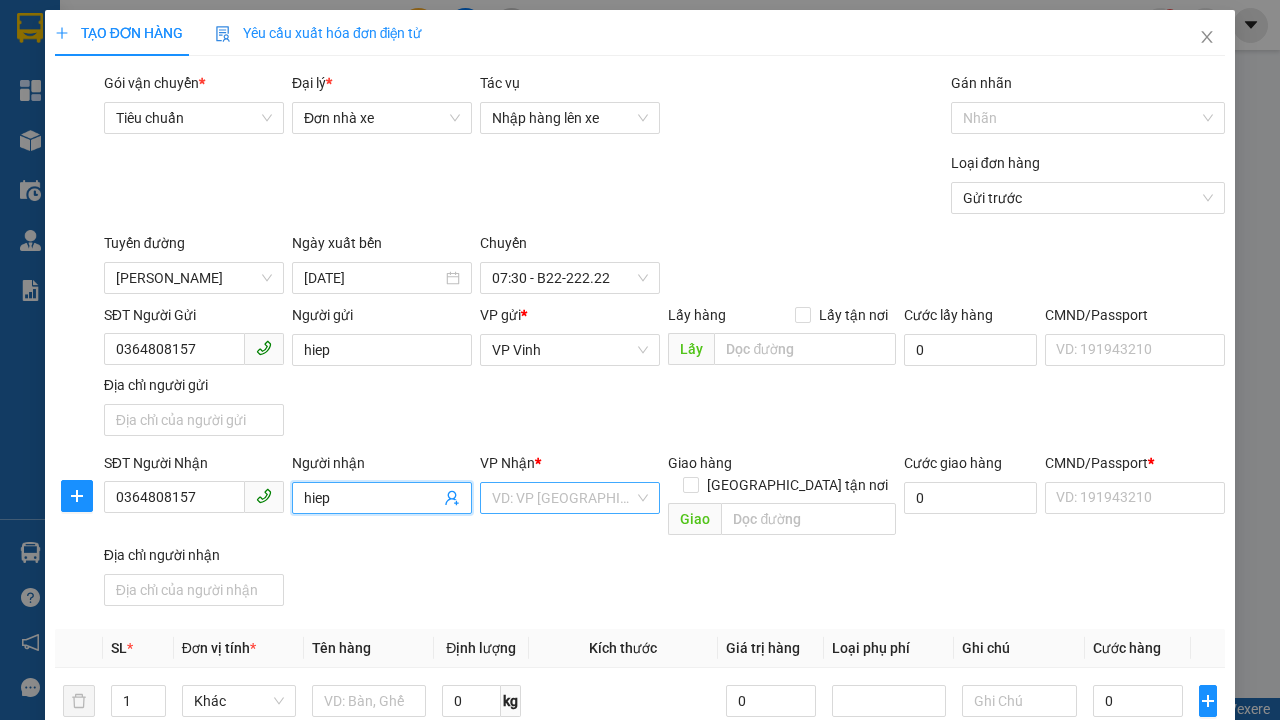 type on "hiep" 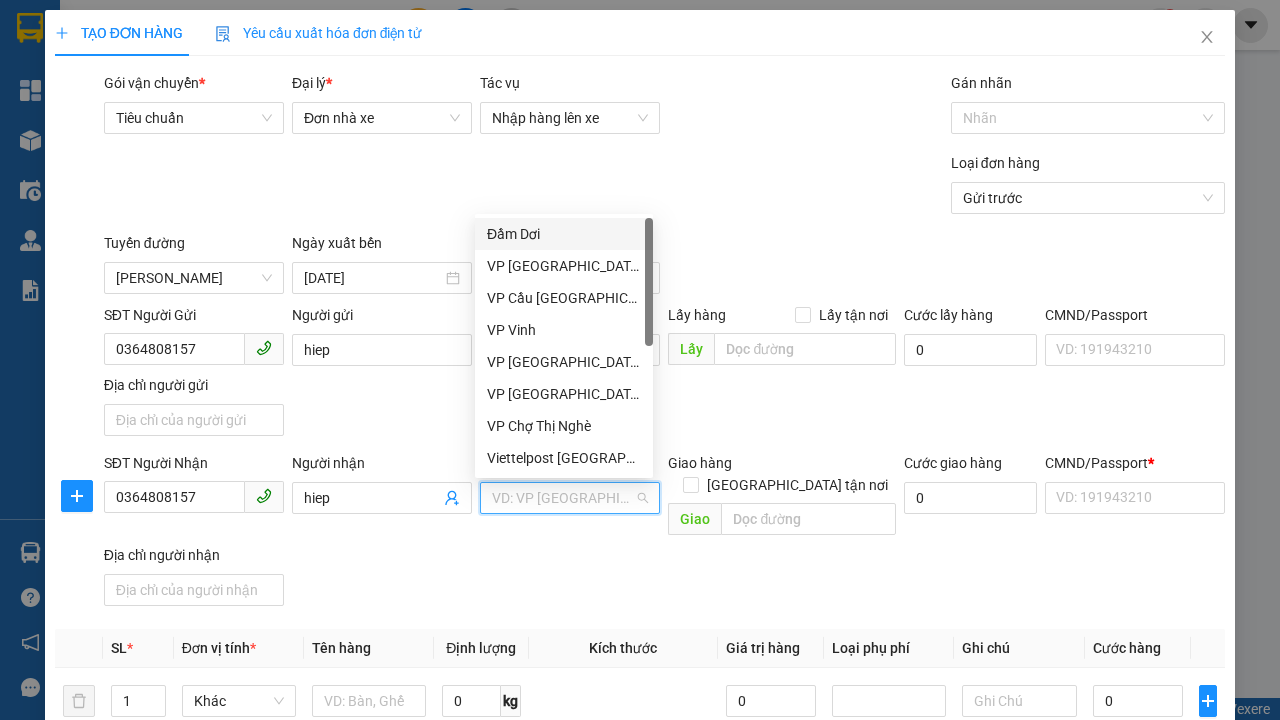 click on "VP Cầu [GEOGRAPHIC_DATA]" at bounding box center (564, 298) 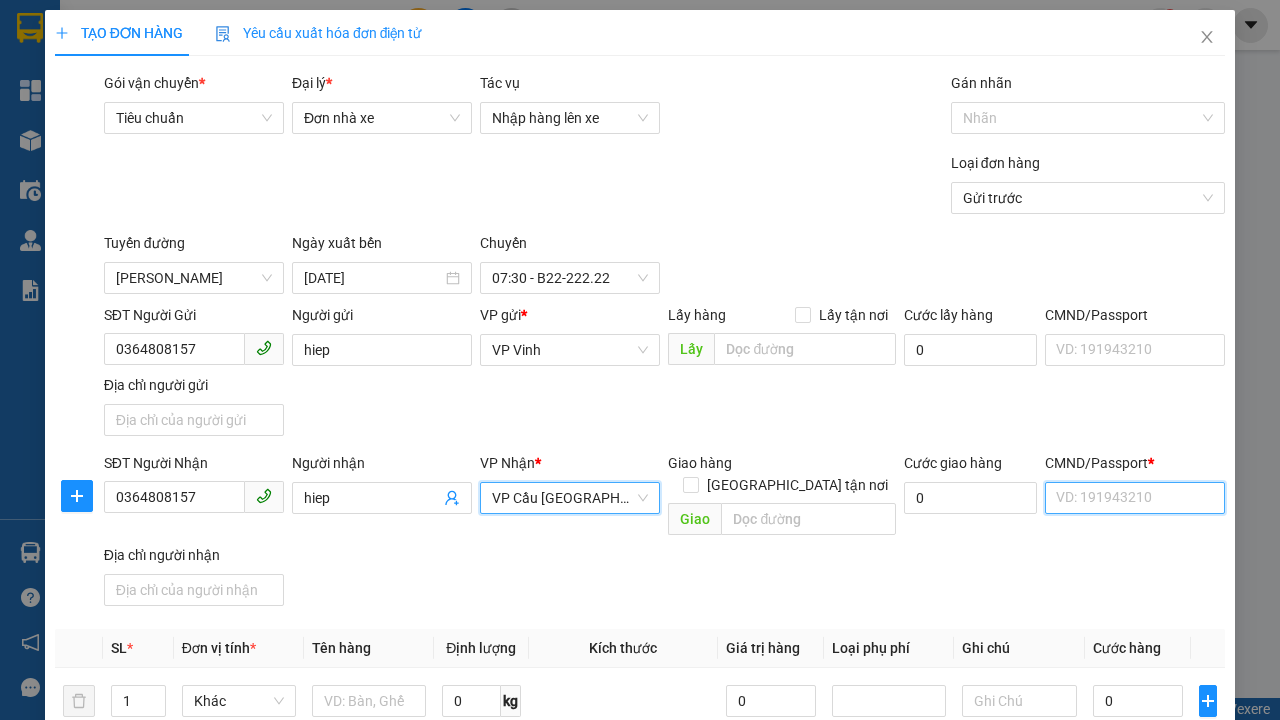 click on "CMND/Passport  *" at bounding box center (1135, 498) 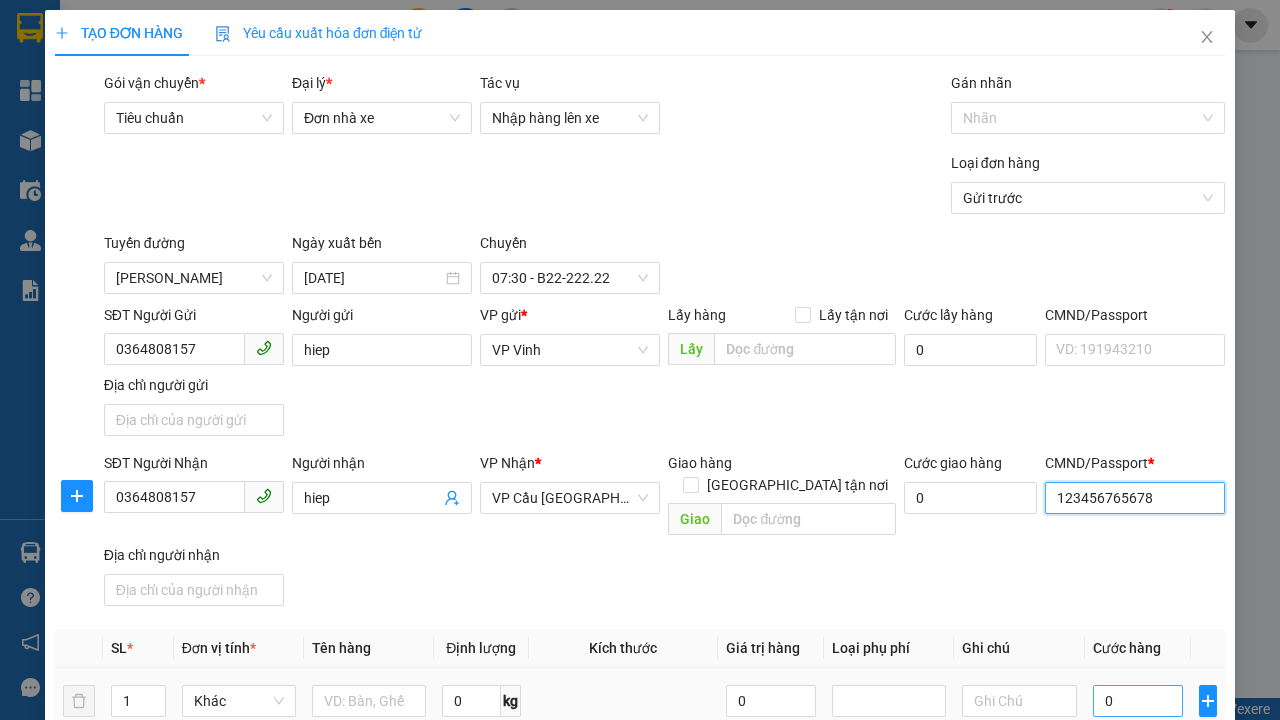 type on "123456765678" 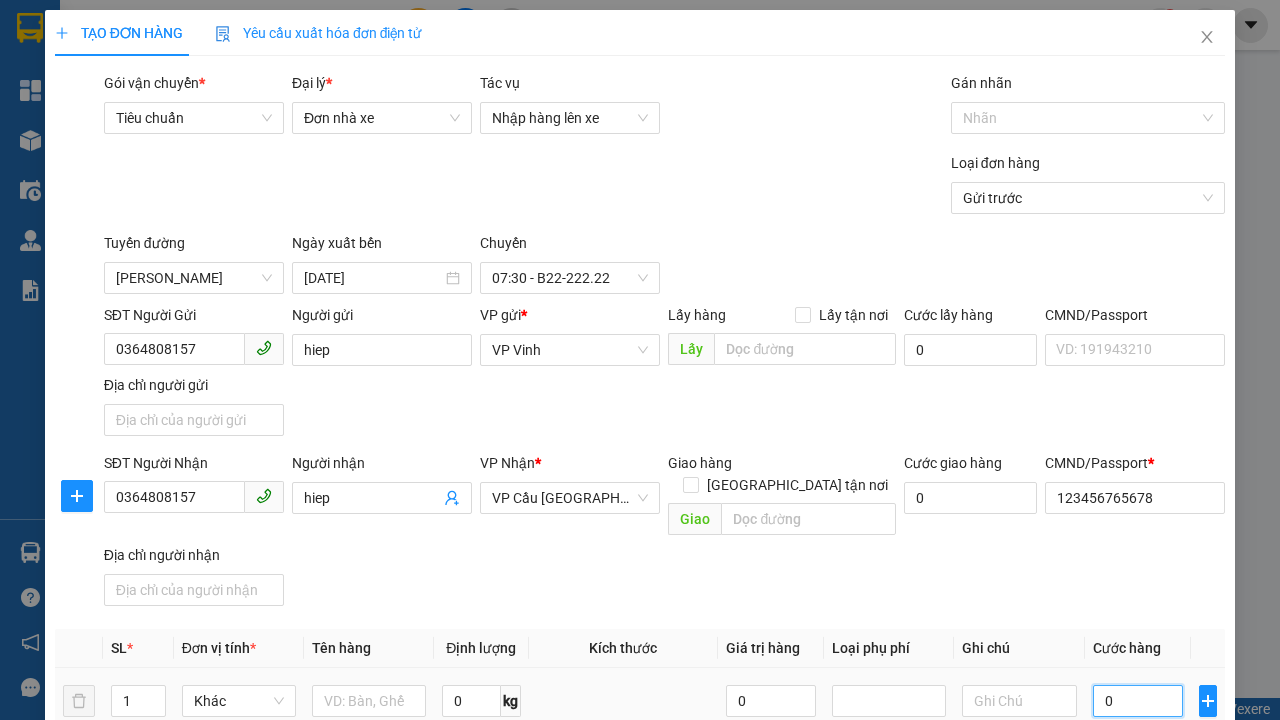 click on "0" at bounding box center (1138, 701) 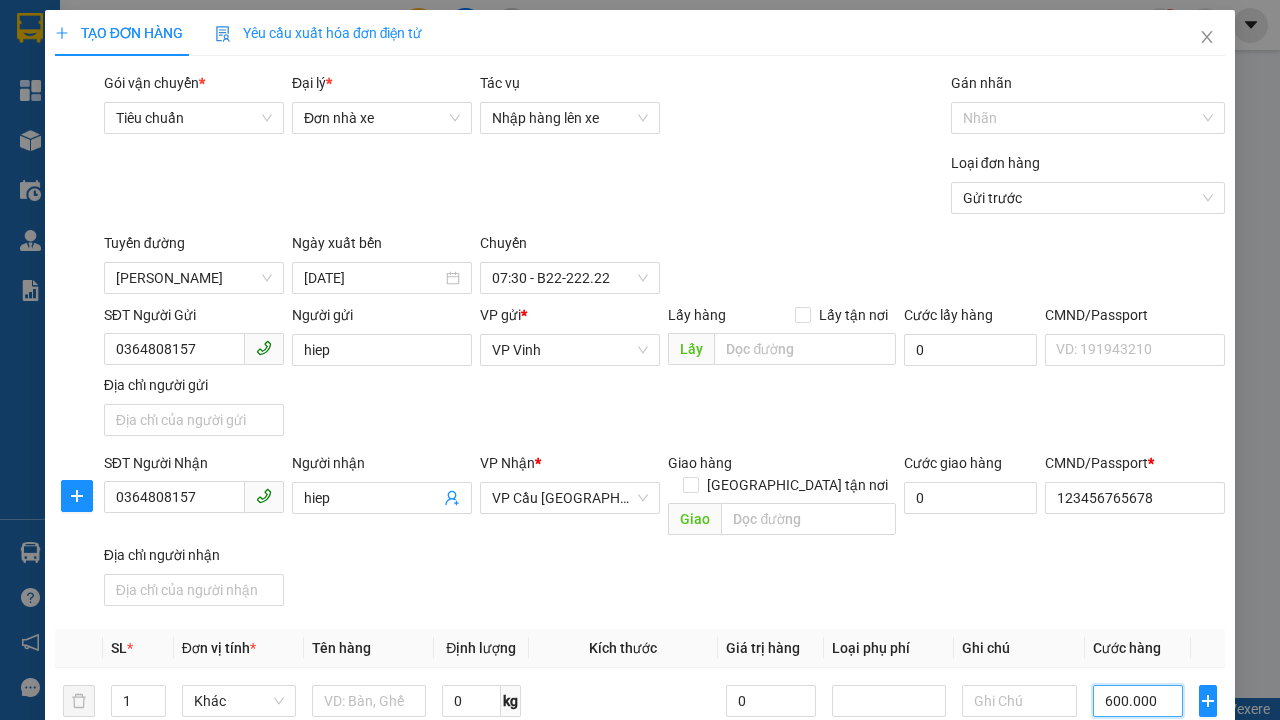 type on "600.000" 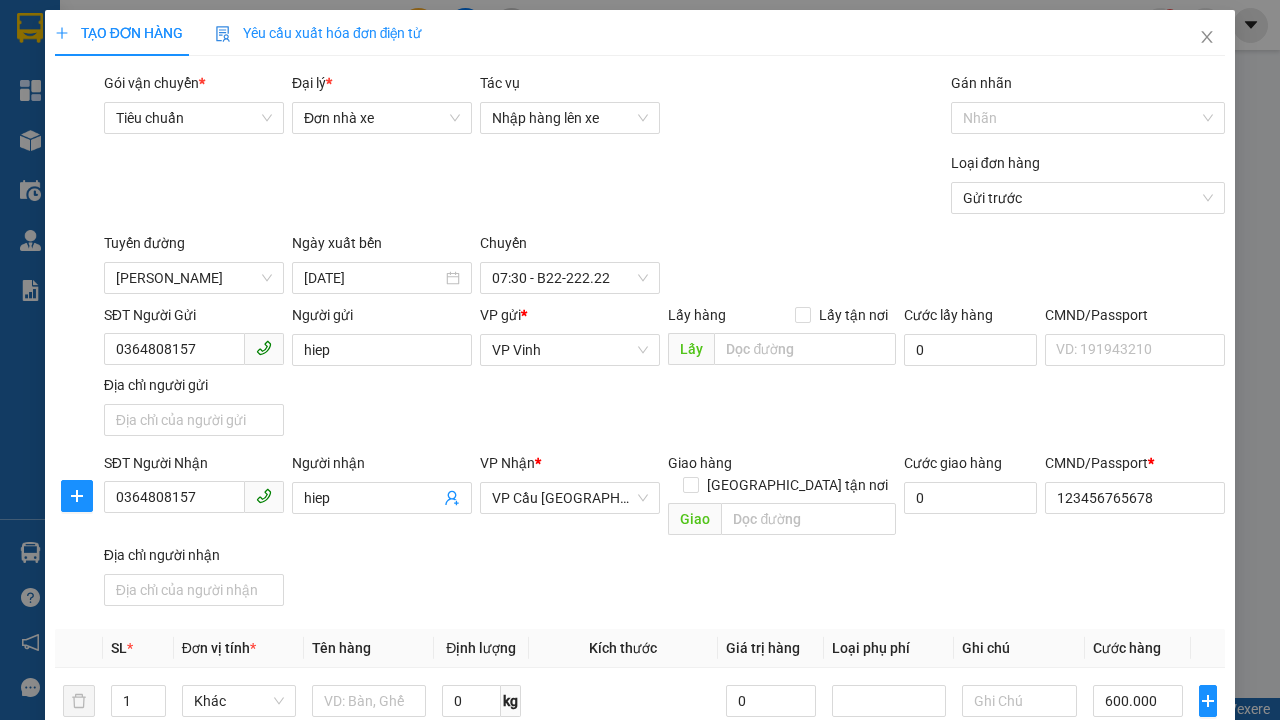 click on "[PERSON_NAME]" at bounding box center (1027, 1141) 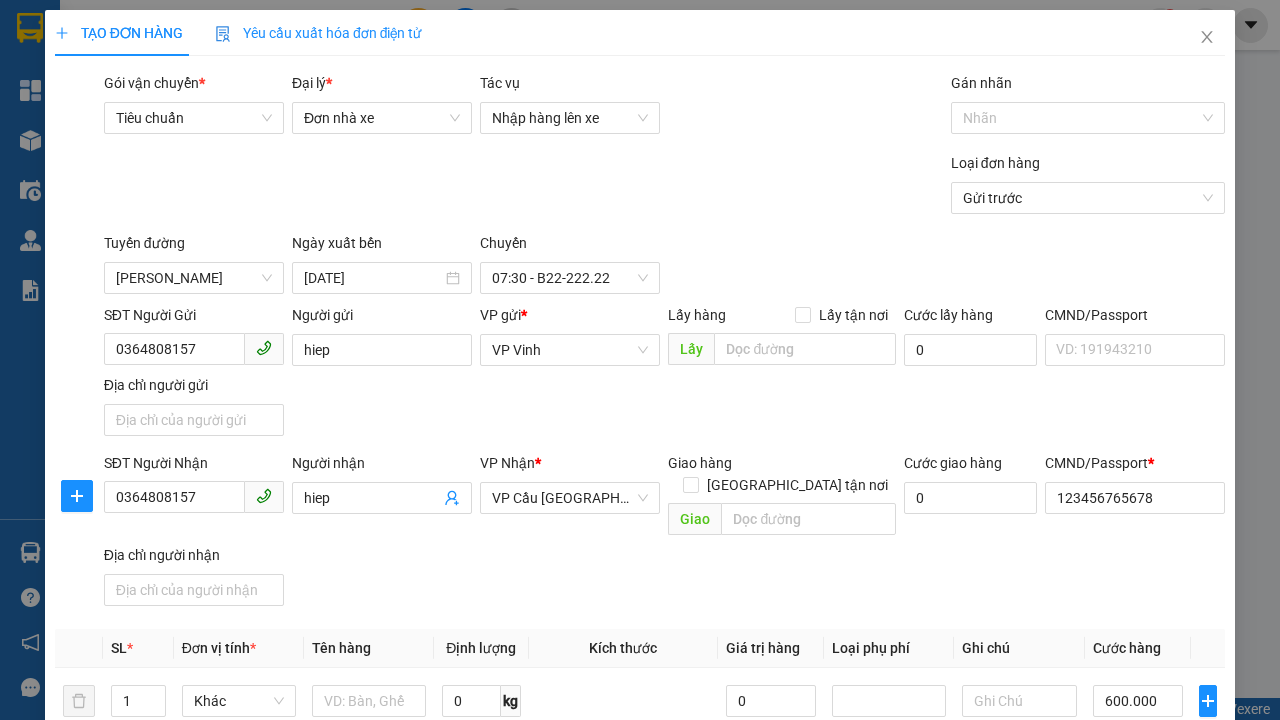 type on "588.000" 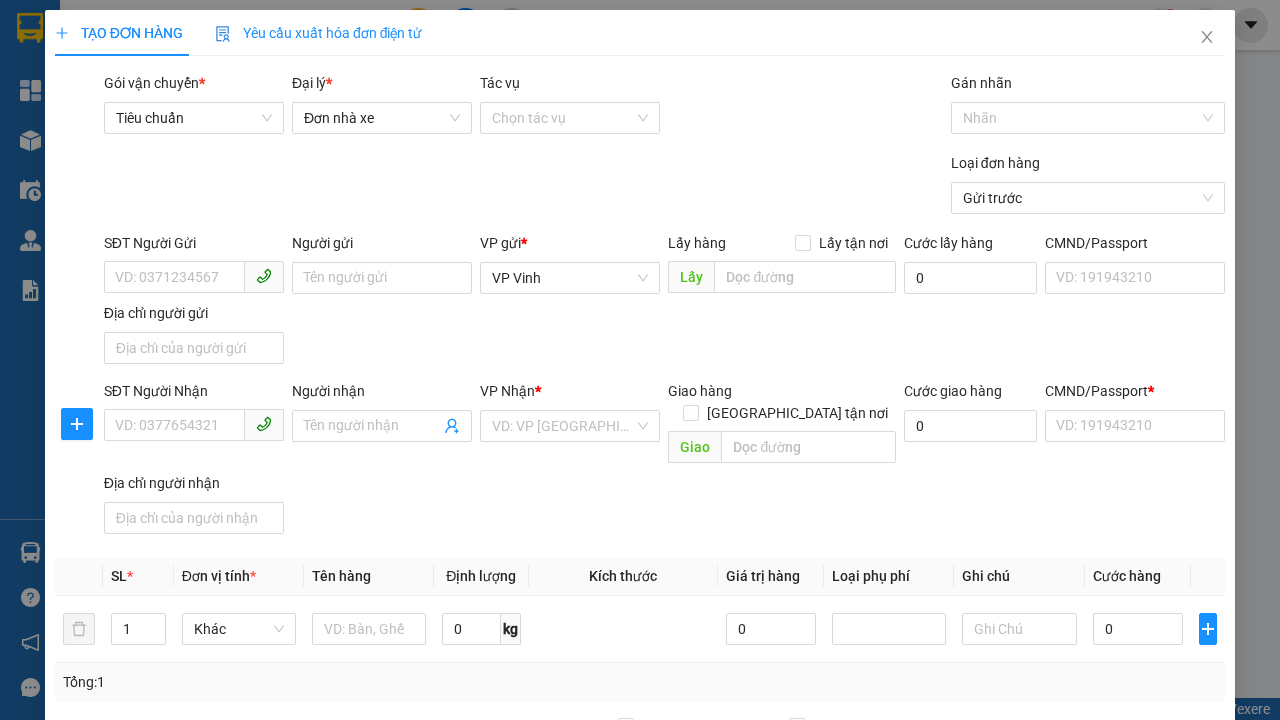 scroll, scrollTop: 382, scrollLeft: 0, axis: vertical 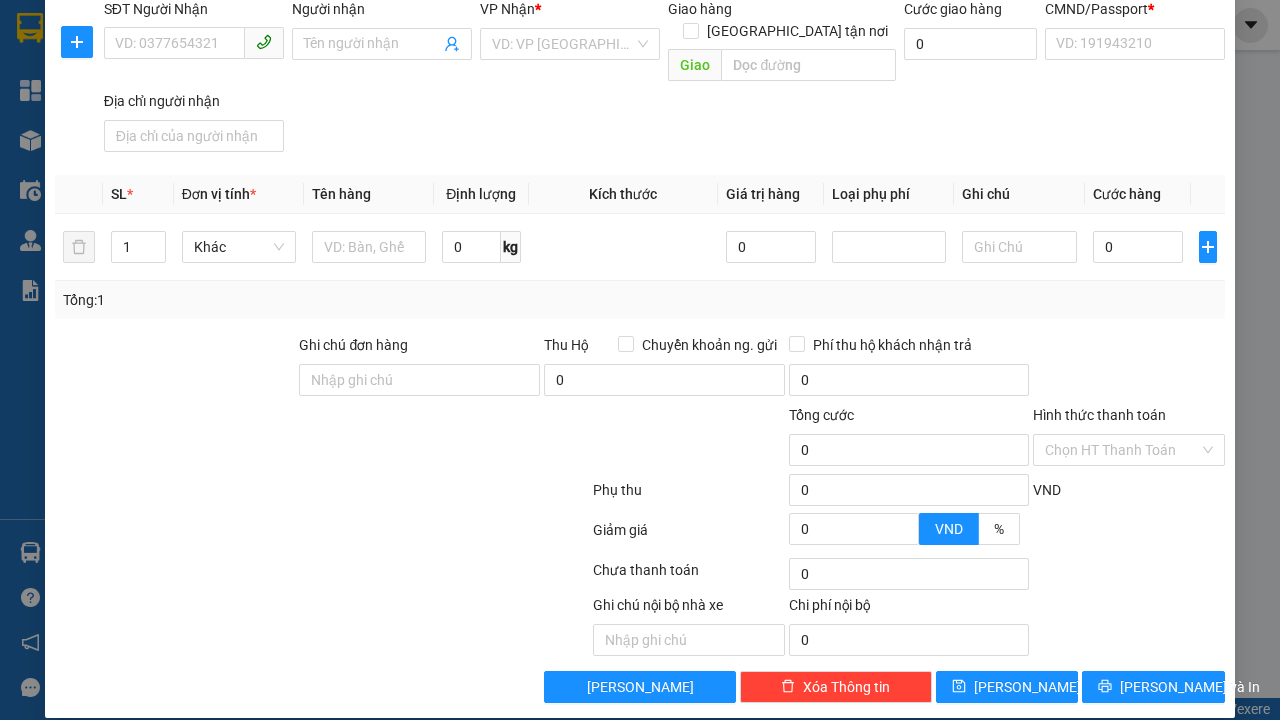 click 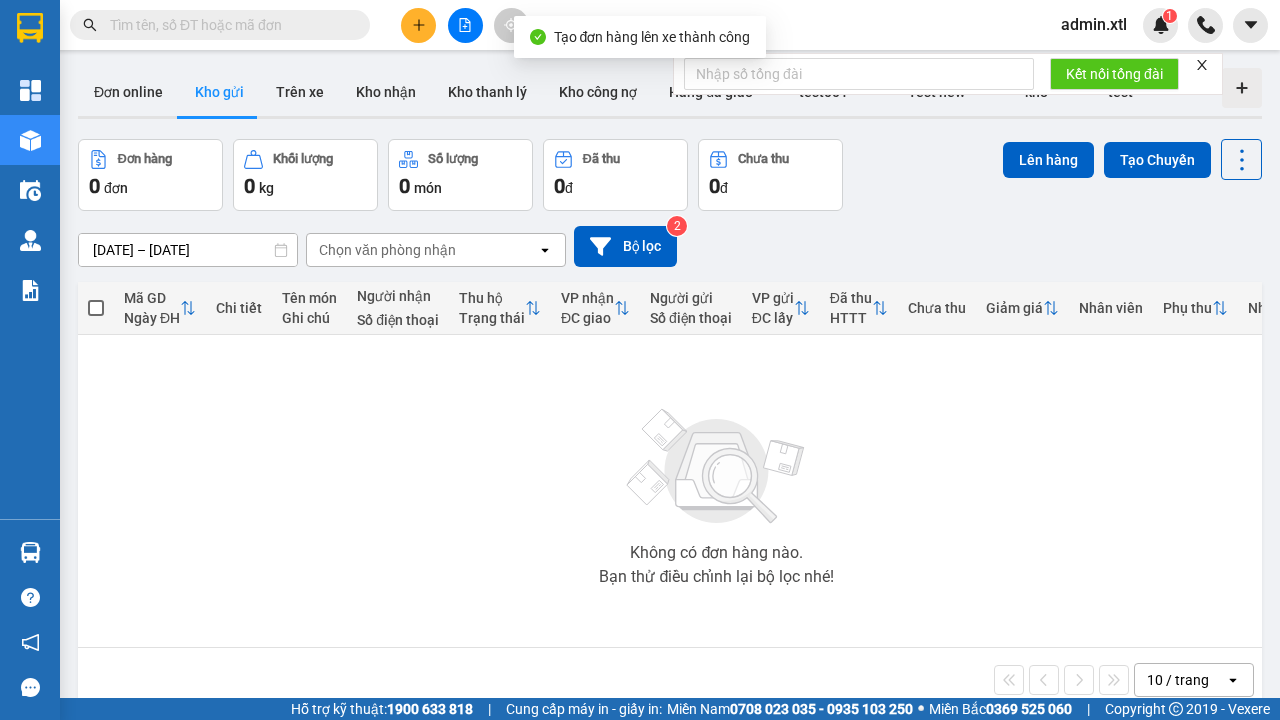 scroll, scrollTop: 68, scrollLeft: 0, axis: vertical 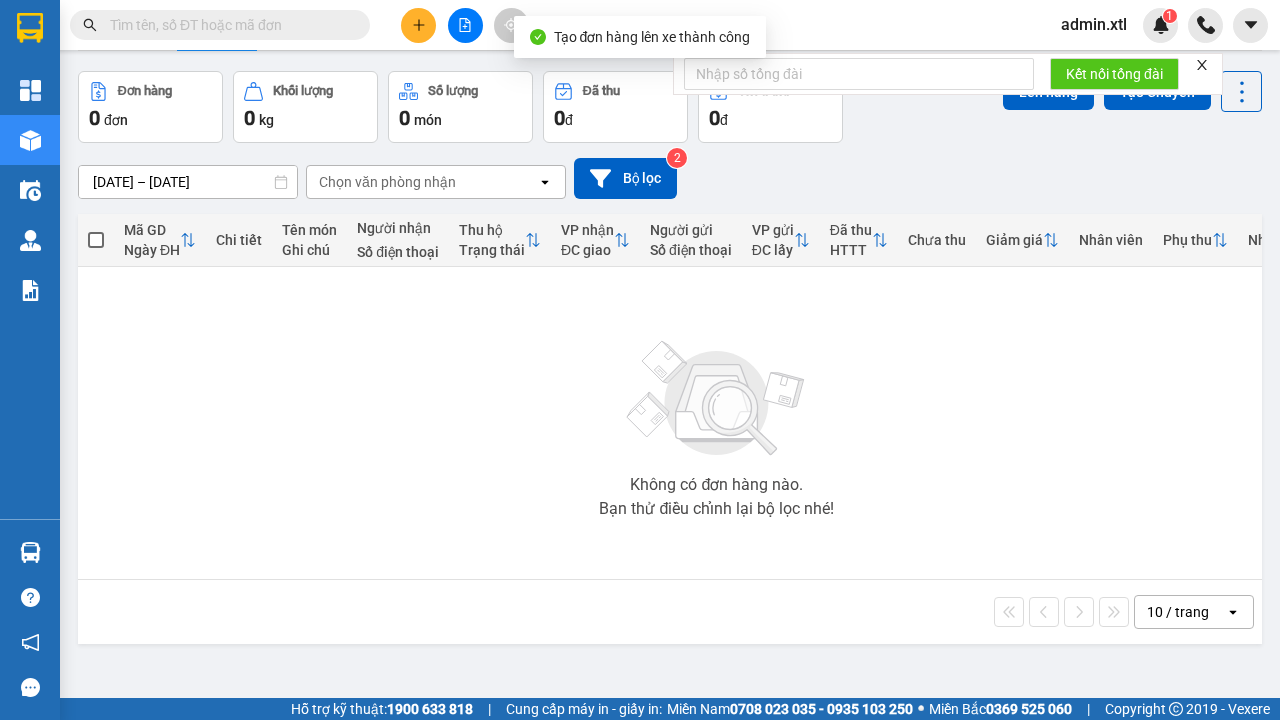 click on "Trên xe" at bounding box center [300, 24] 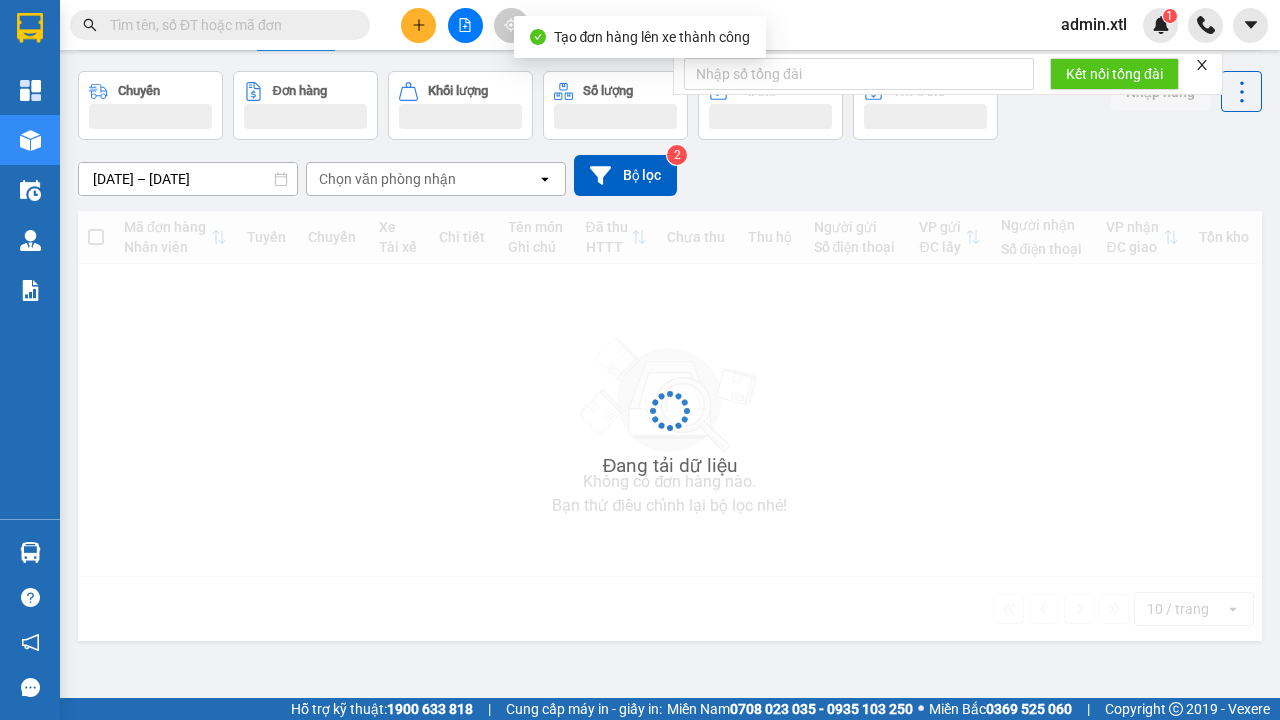 scroll, scrollTop: 0, scrollLeft: 0, axis: both 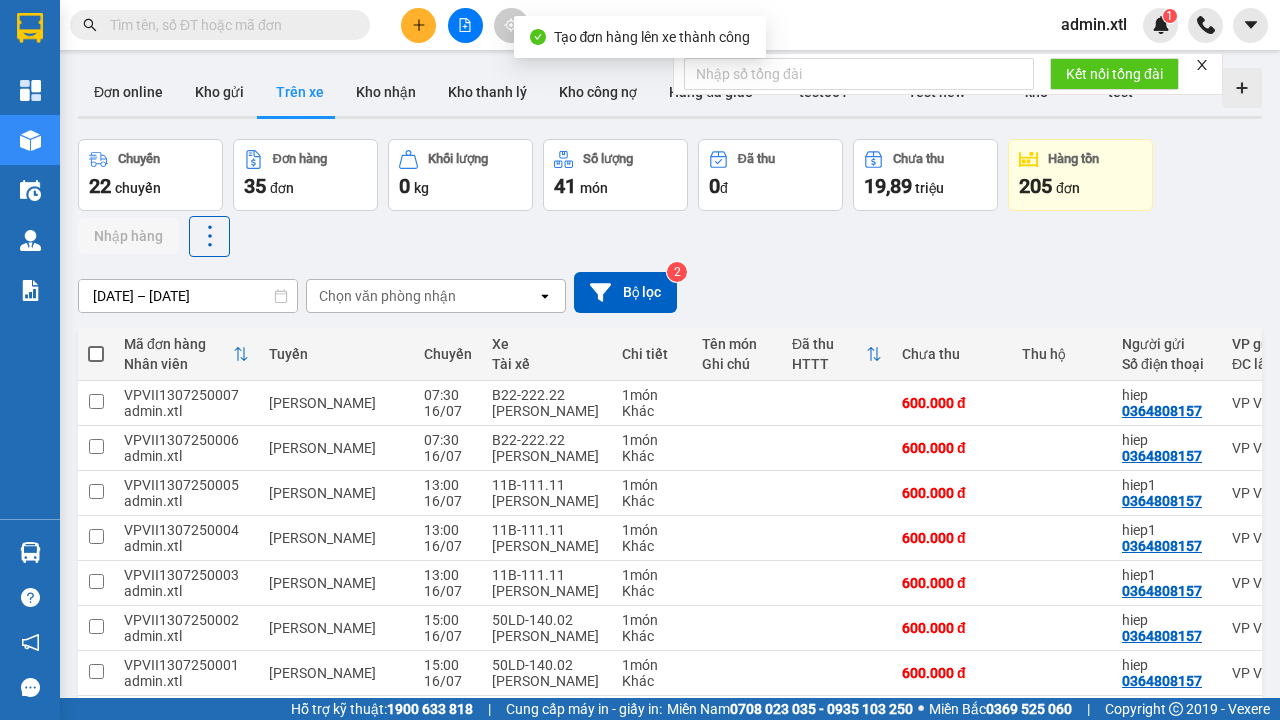 click at bounding box center [837, 403] 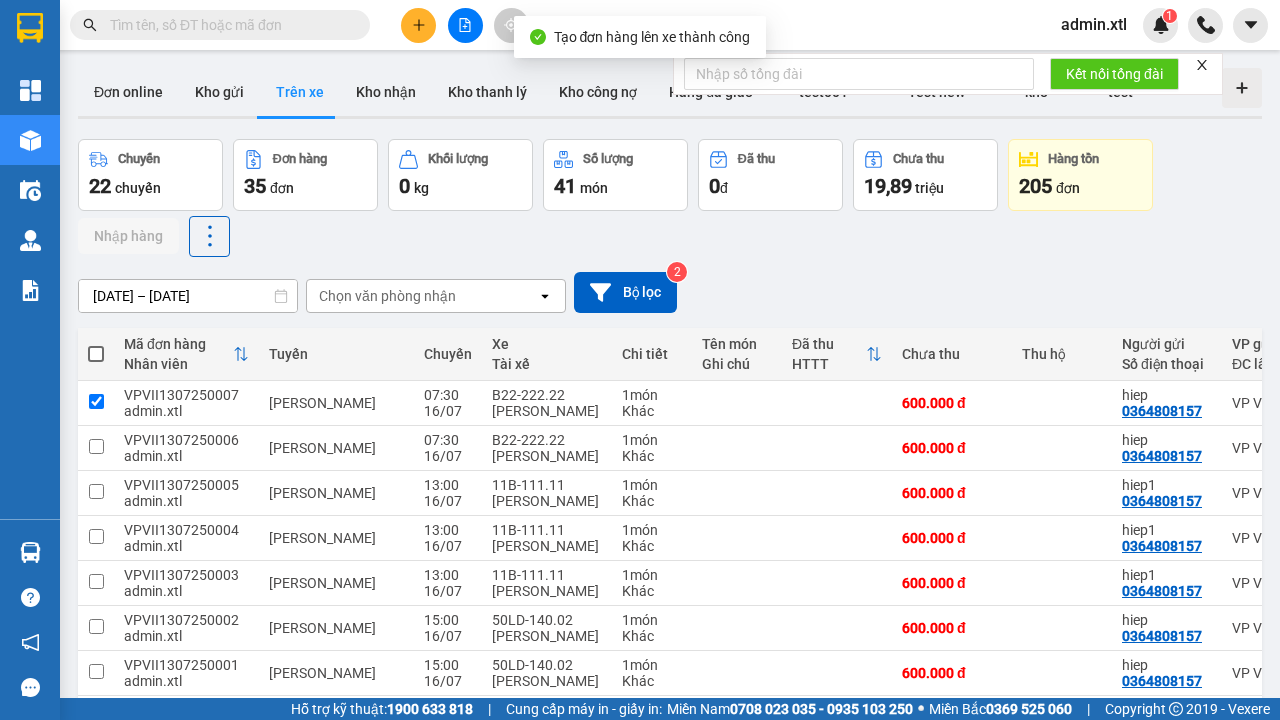 checkbox on "true" 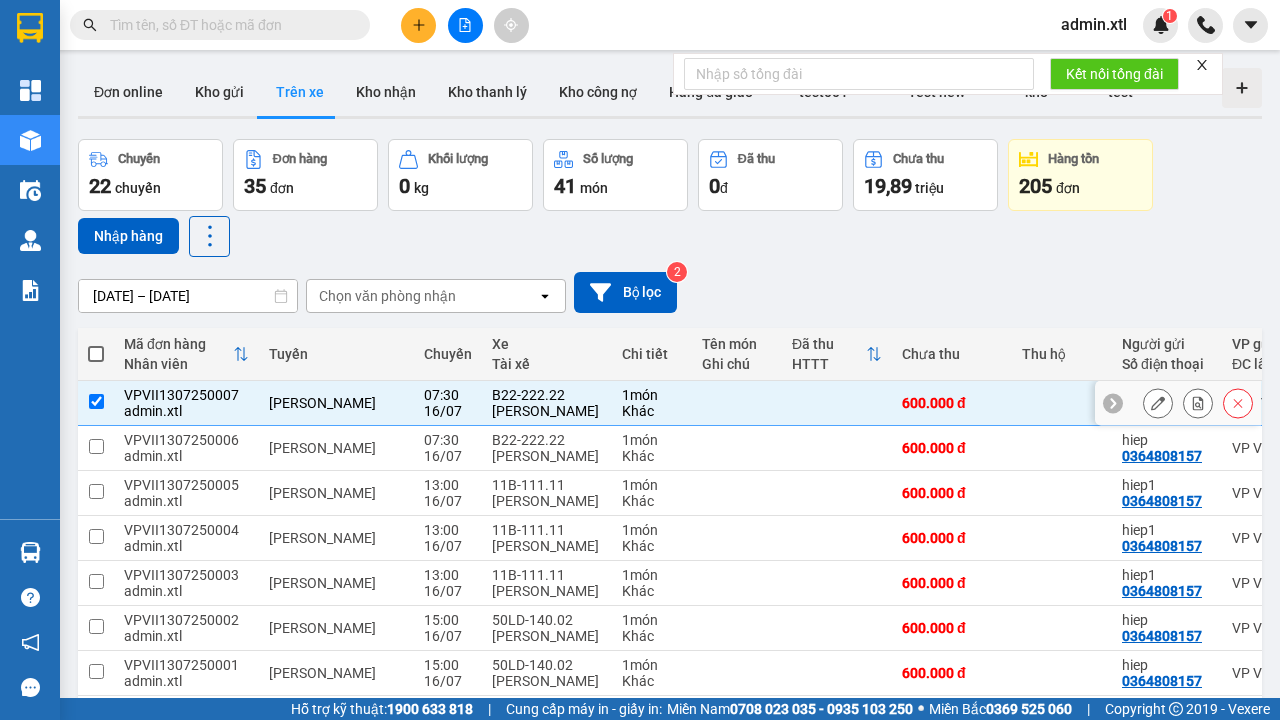 scroll, scrollTop: 0, scrollLeft: 396, axis: horizontal 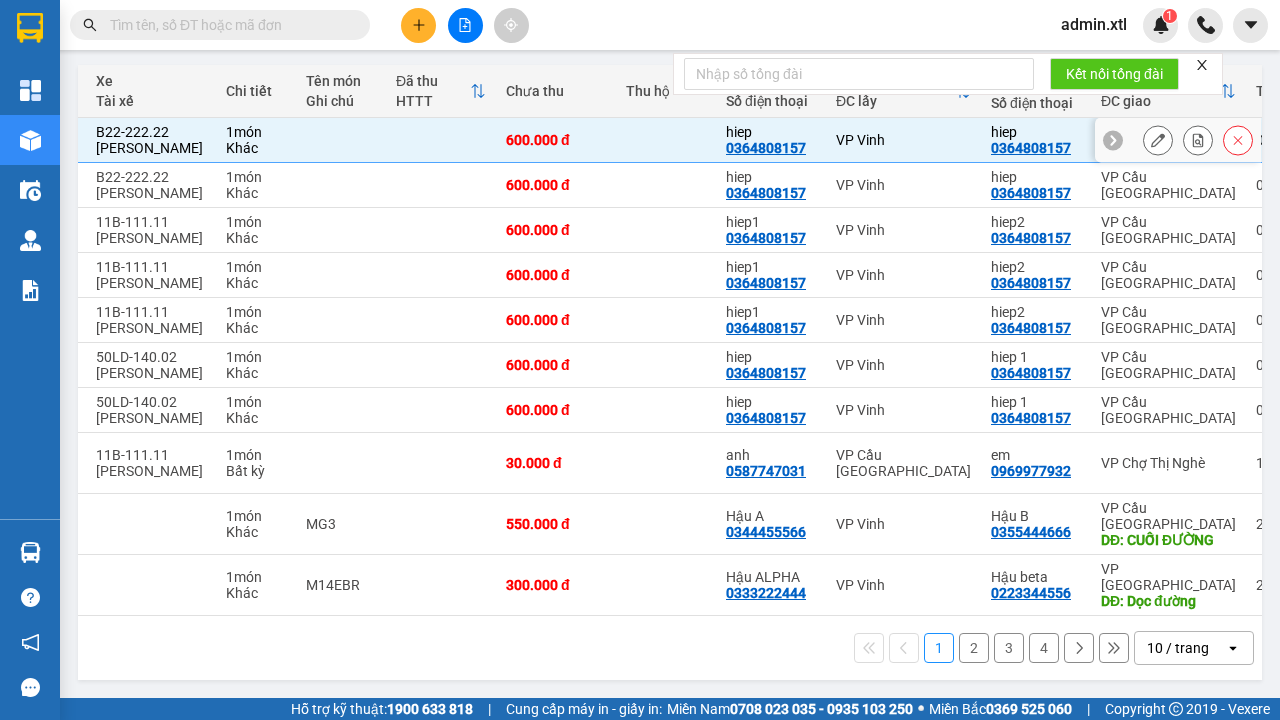 click 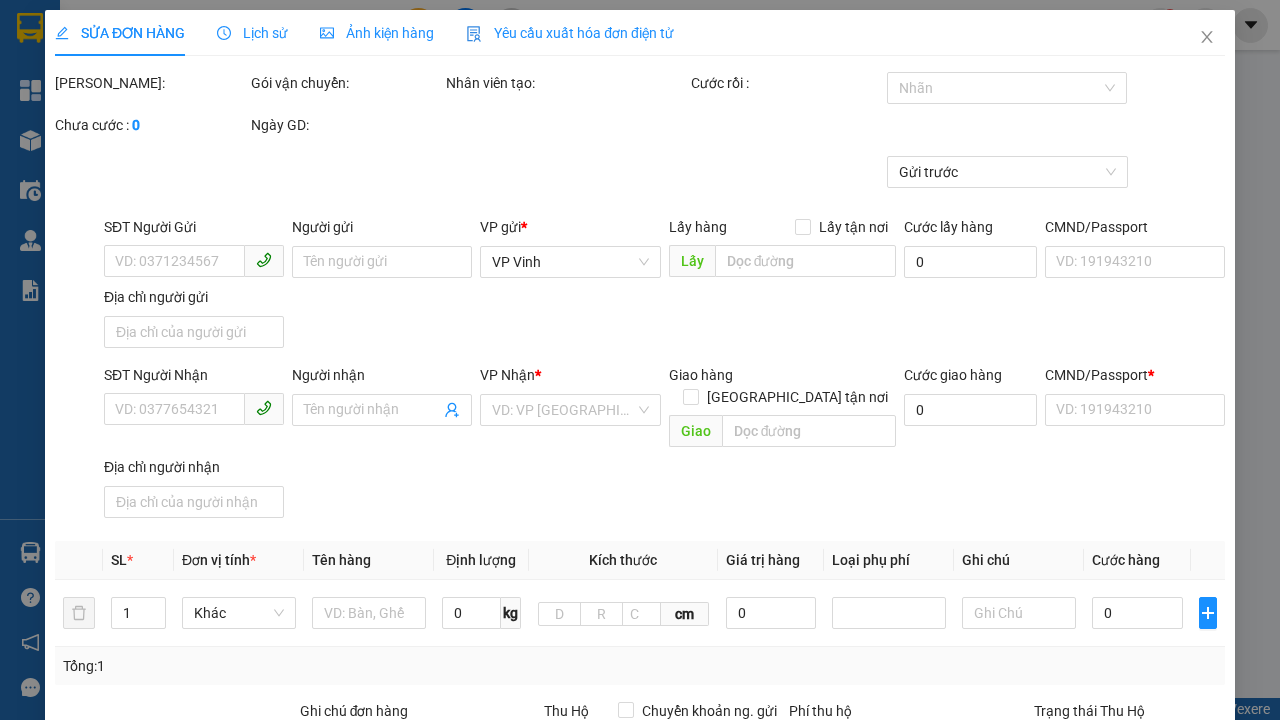 type on "0364808157" 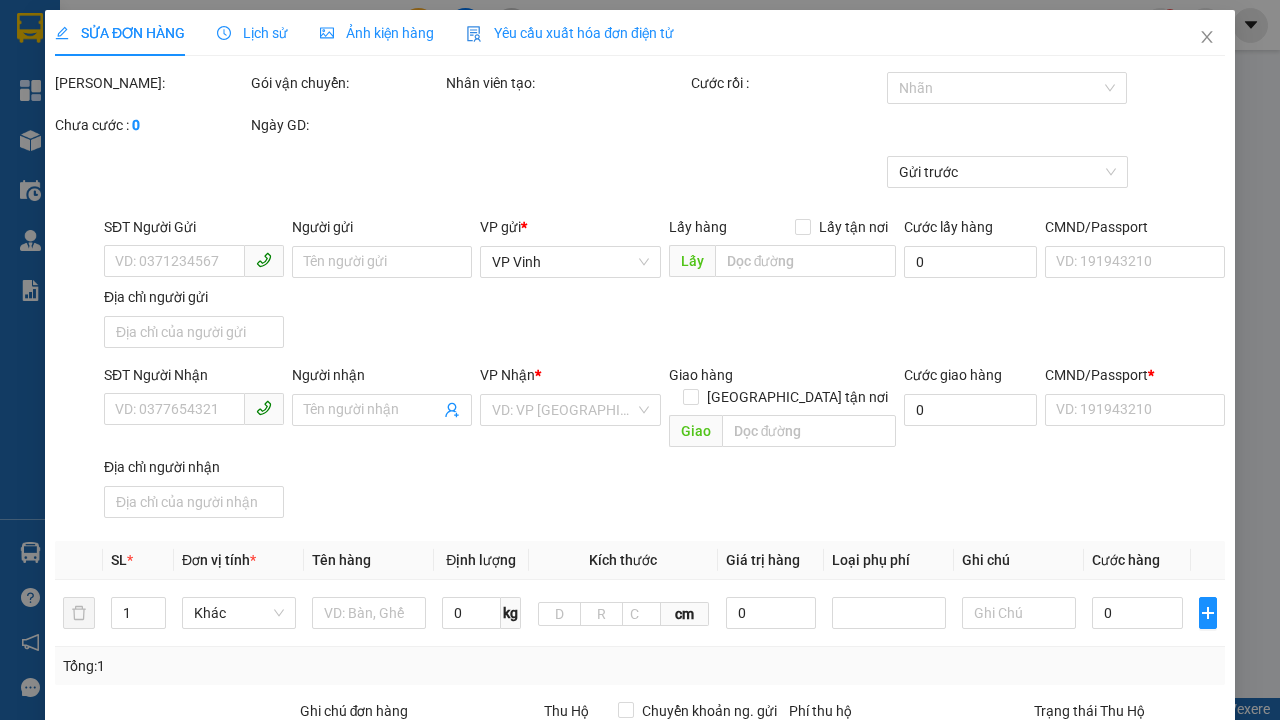 type on "hiep" 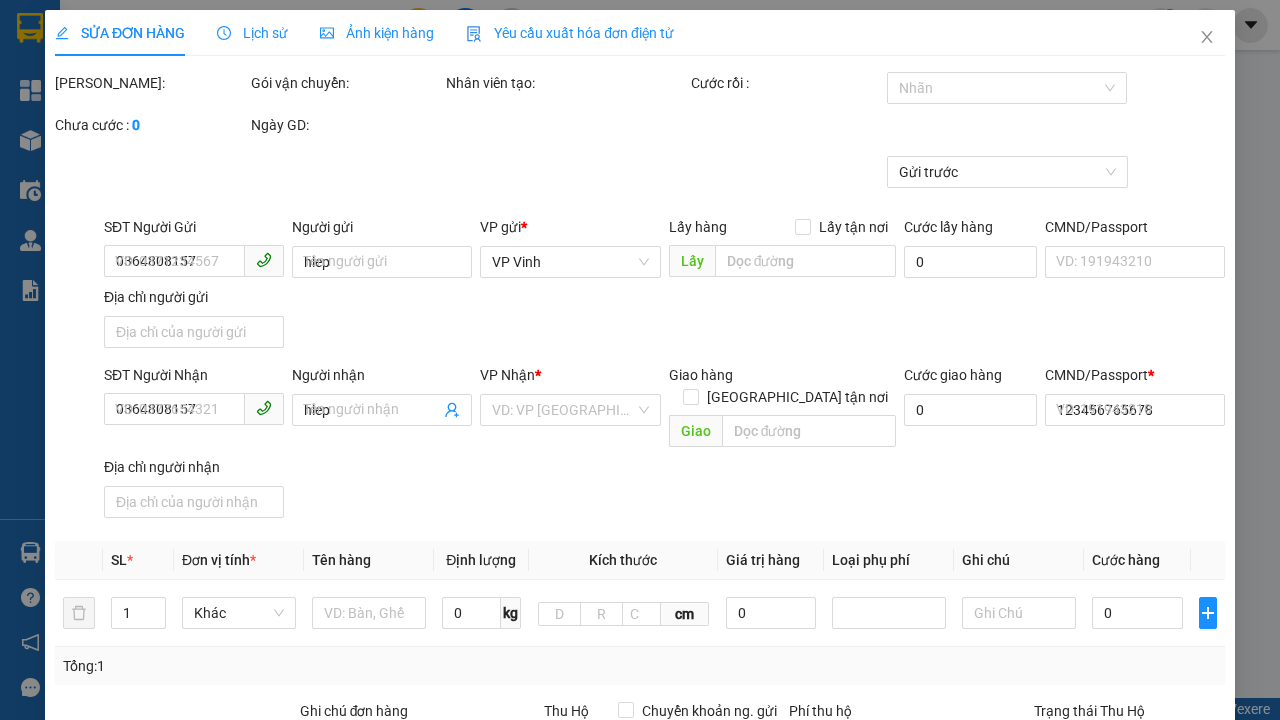 scroll, scrollTop: 0, scrollLeft: 0, axis: both 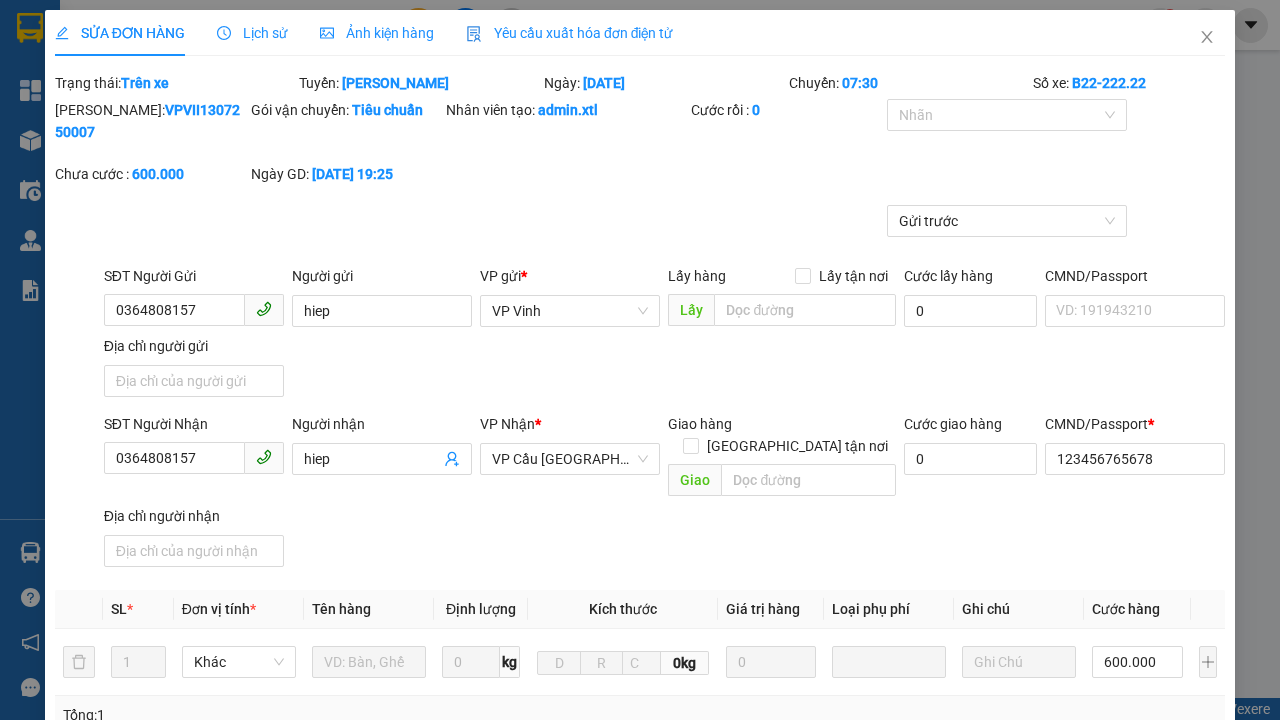 click on "Yêu cầu xuất hóa đơn điện tử" at bounding box center (570, 33) 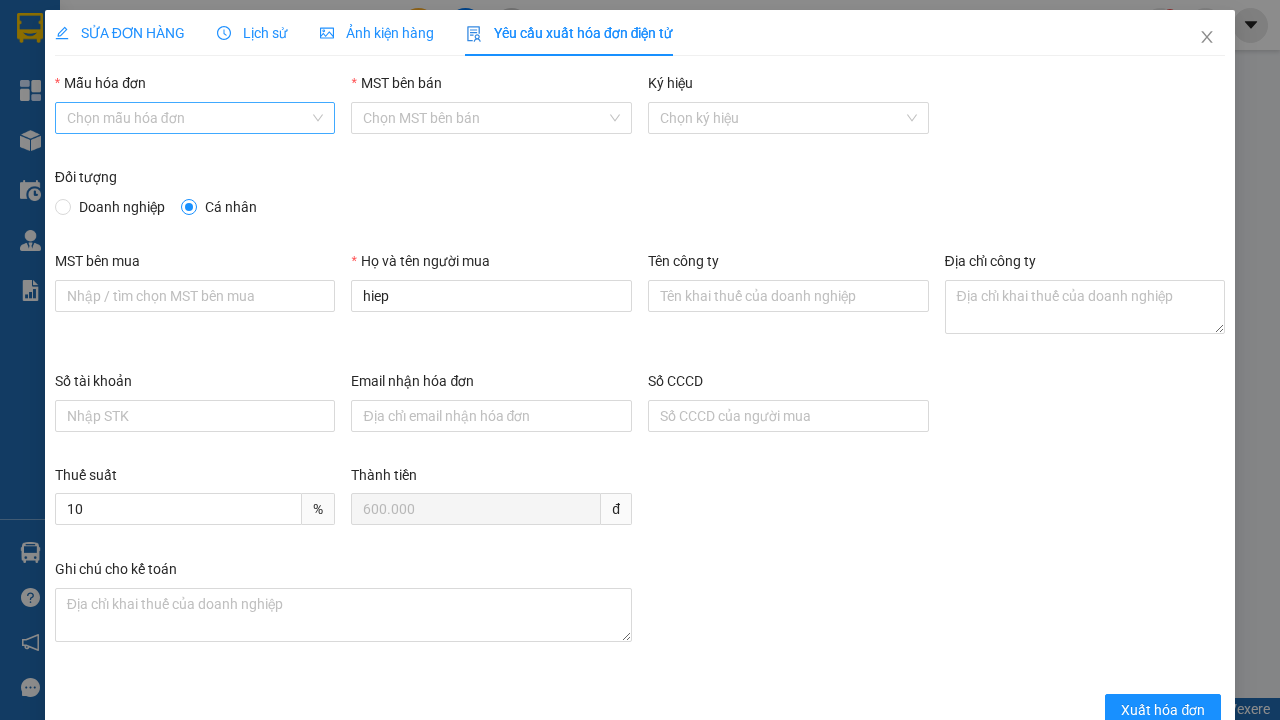 click on "Mẫu hóa đơn" at bounding box center (188, 118) 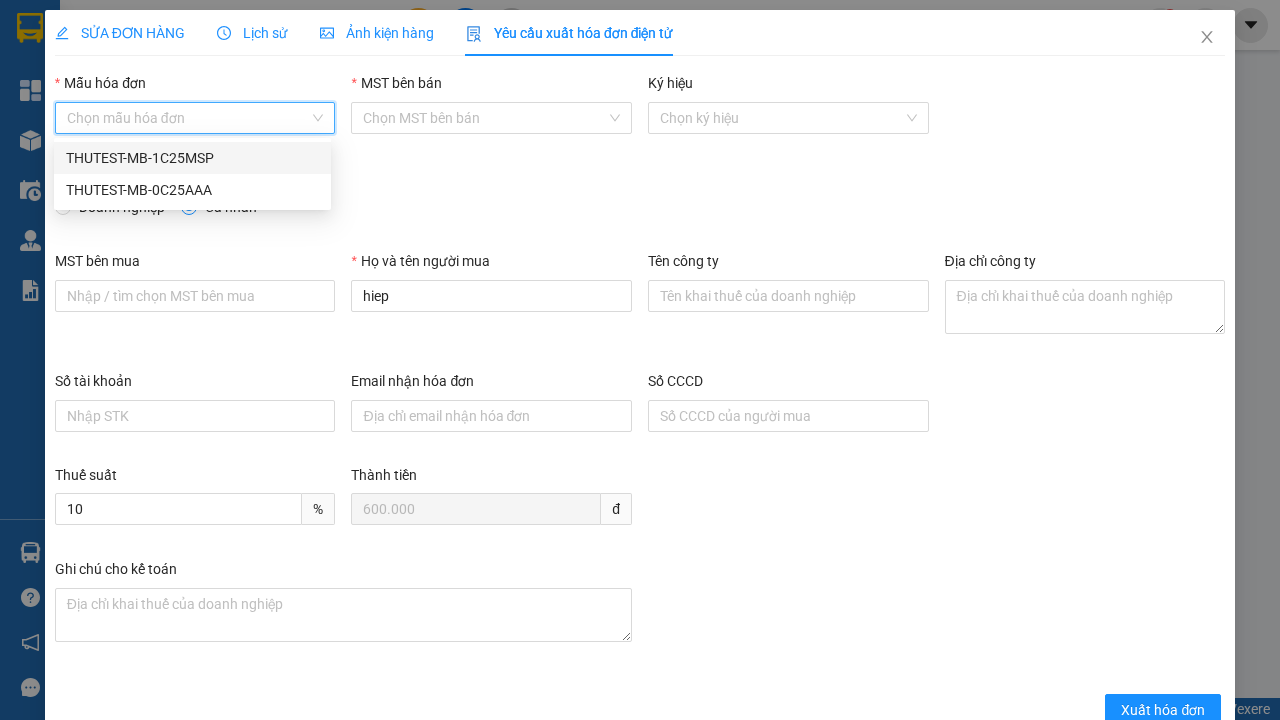click on "THUTEST-MB-1C25MSP" at bounding box center (192, 158) 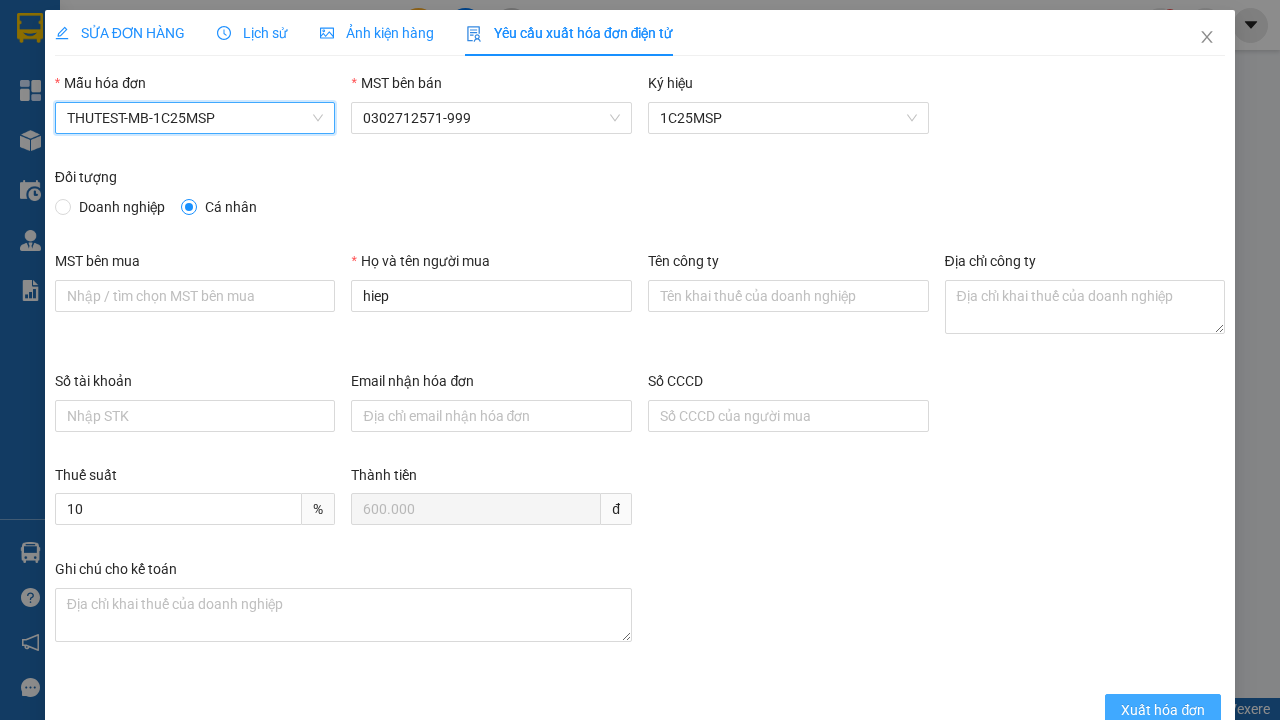 click on "Xuất hóa đơn" at bounding box center [1163, 710] 